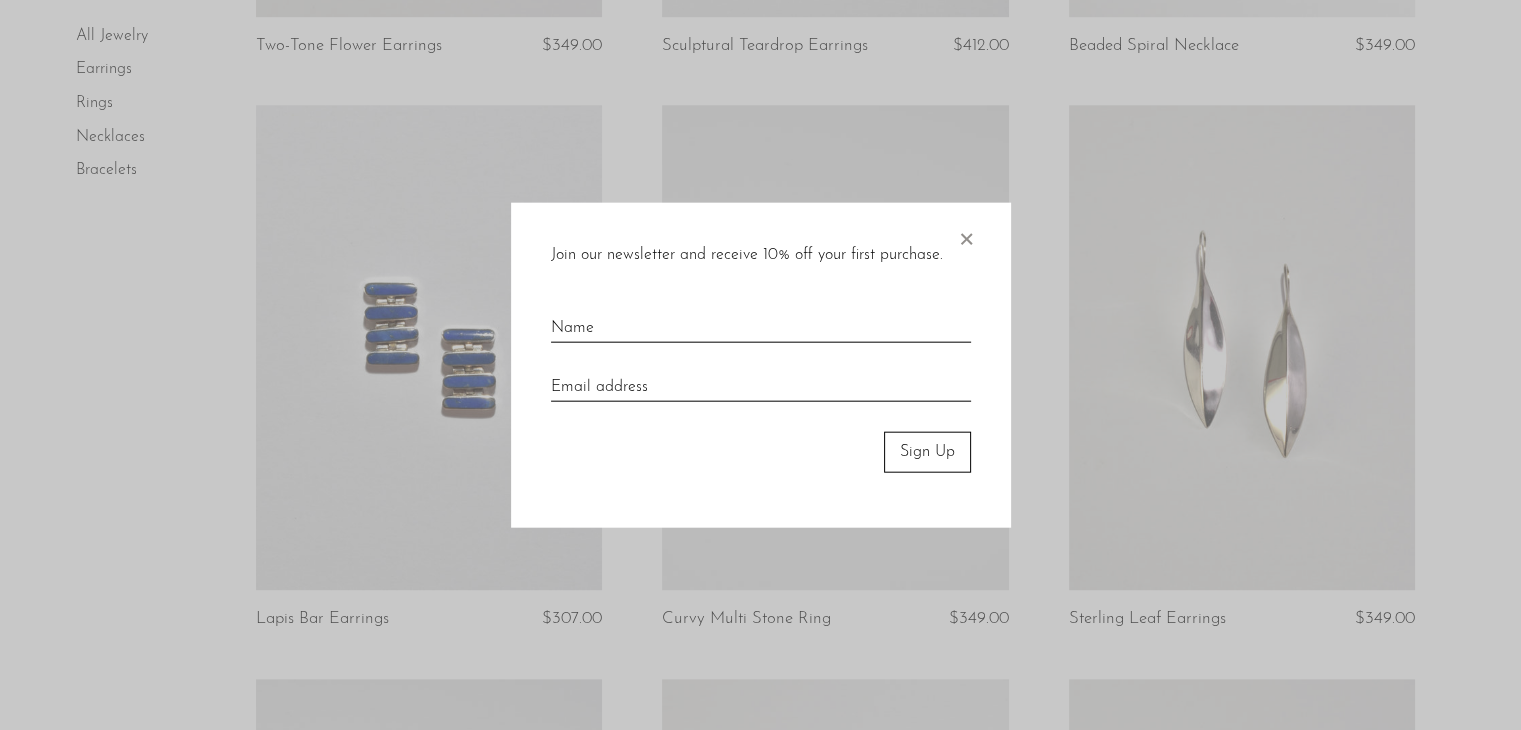 scroll, scrollTop: 1799, scrollLeft: 0, axis: vertical 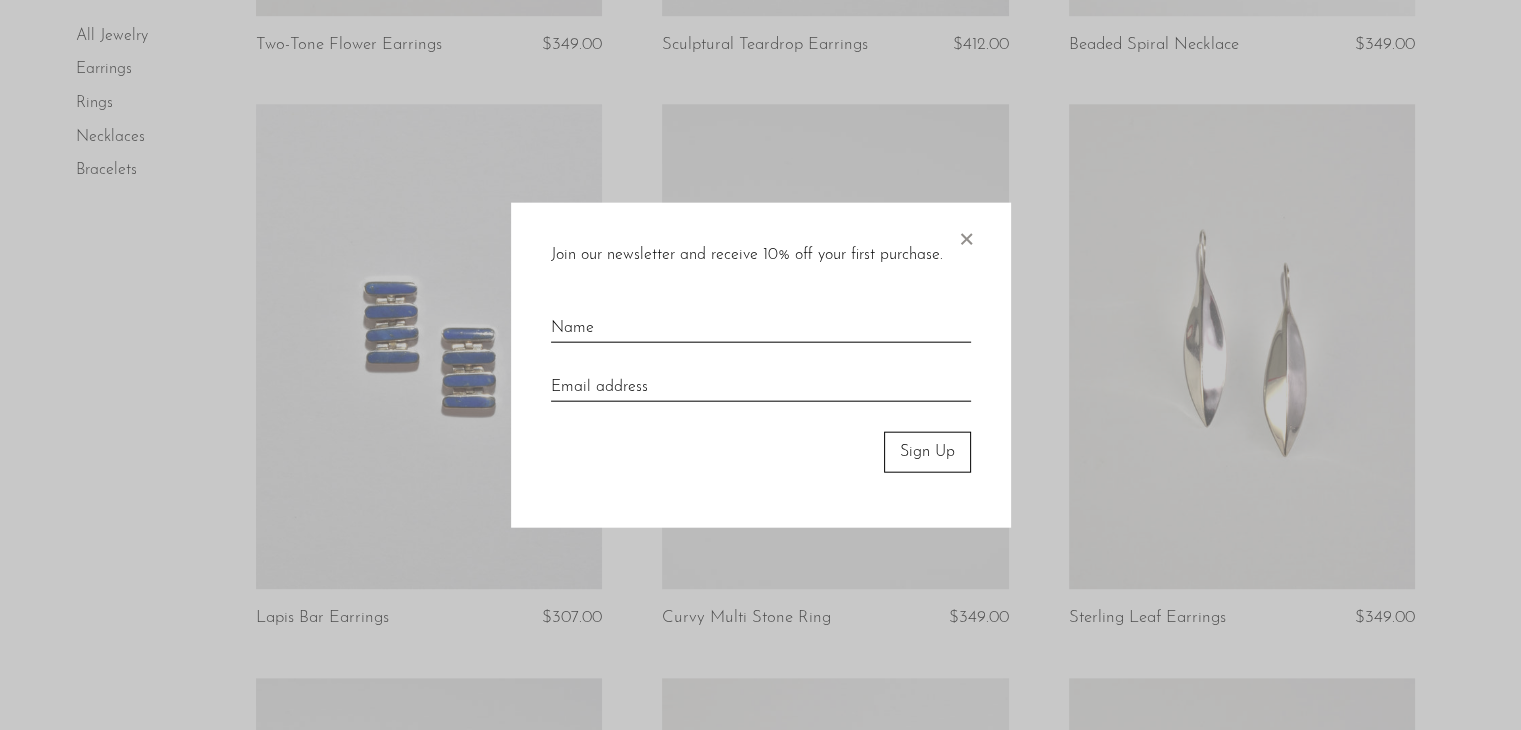 click on "Join our newsletter and receive 10% off your first purchase.
×
Sign Up" at bounding box center [761, 365] 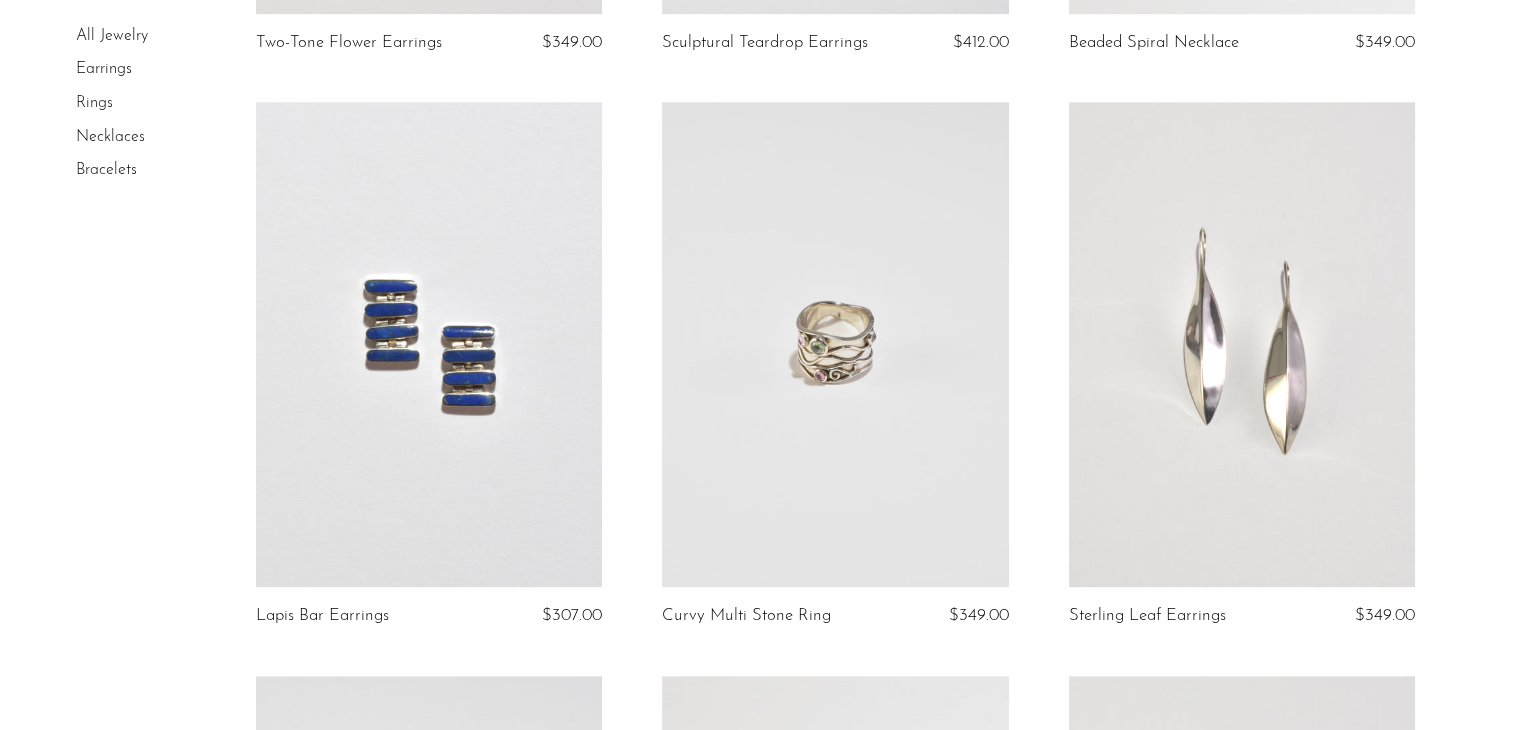 scroll, scrollTop: 1800, scrollLeft: 0, axis: vertical 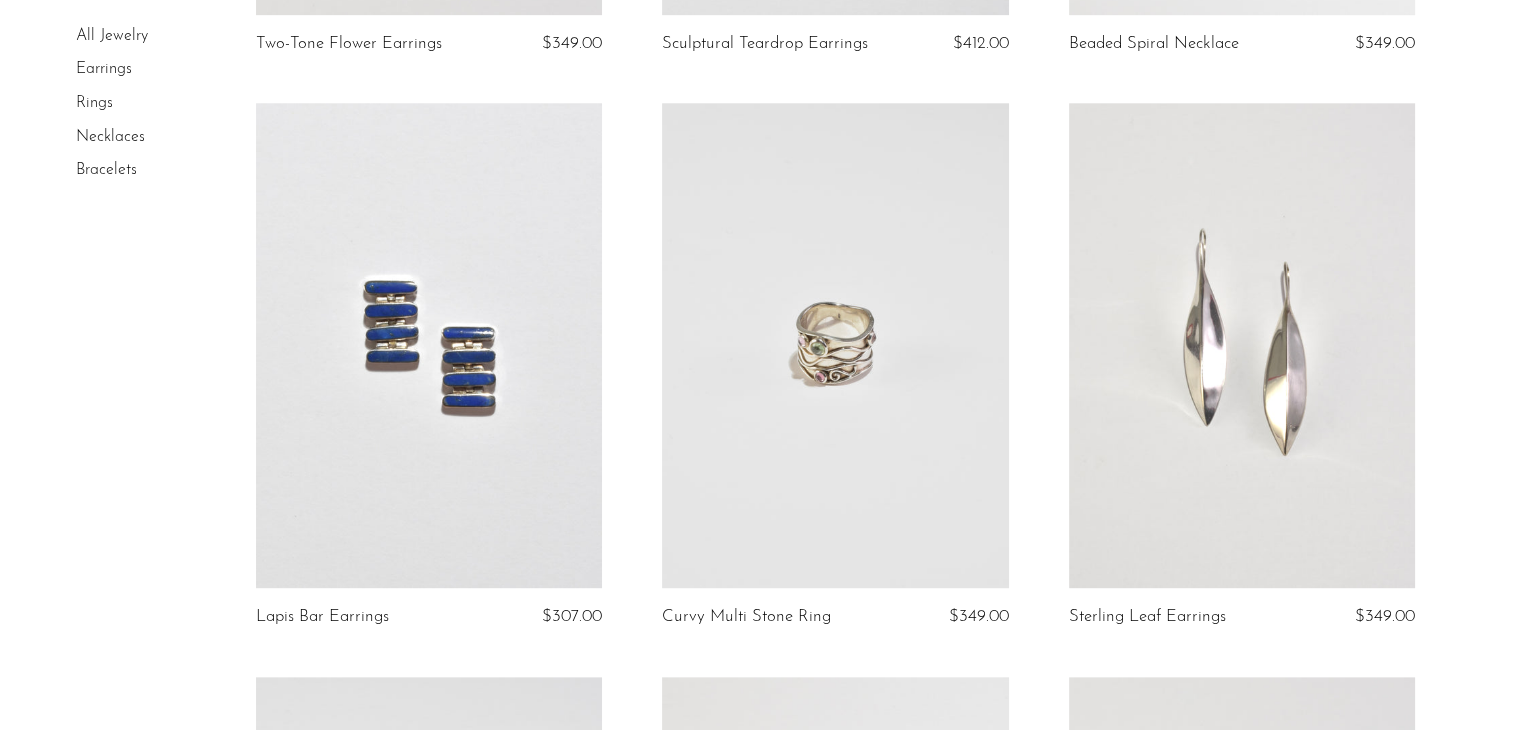 click at bounding box center [1242, 345] 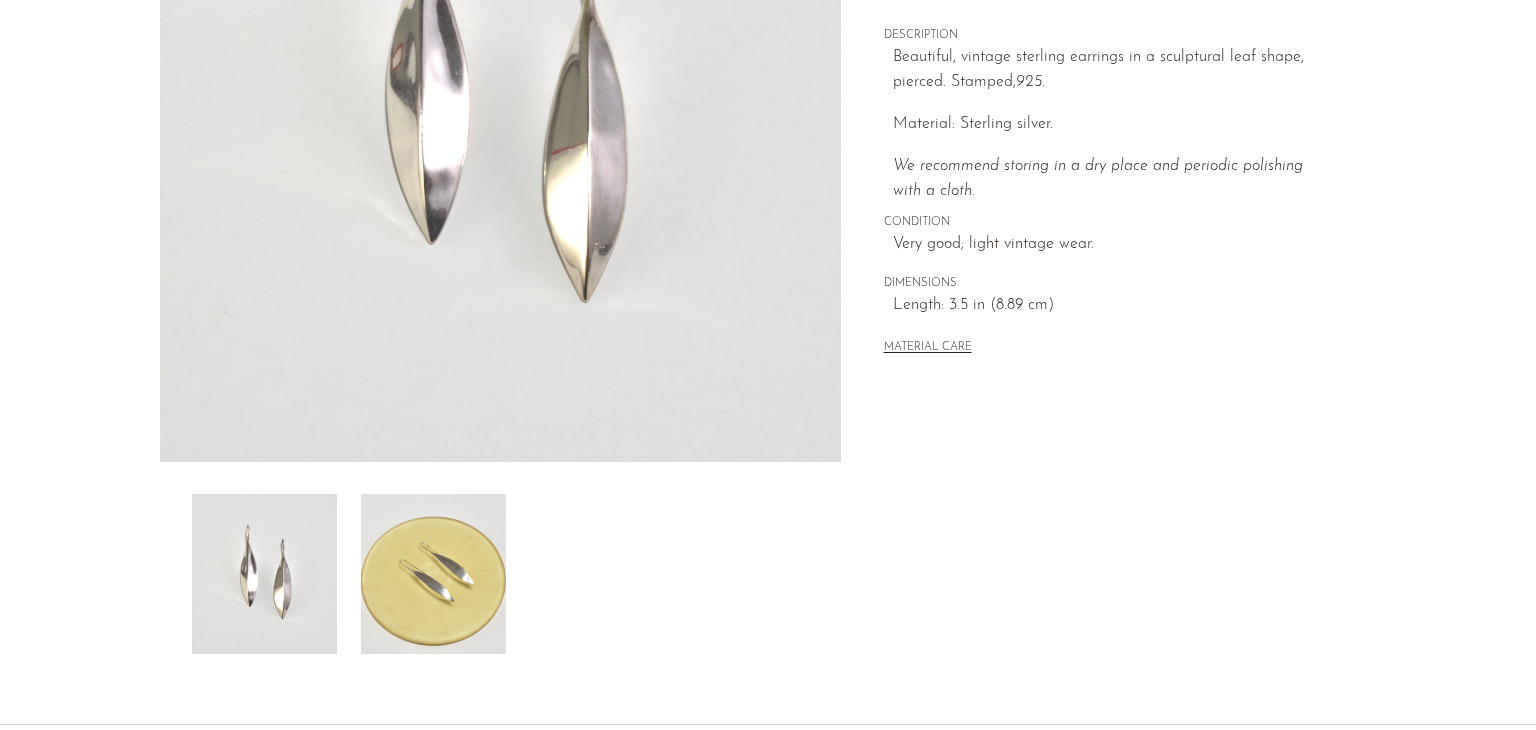 scroll, scrollTop: 0, scrollLeft: 0, axis: both 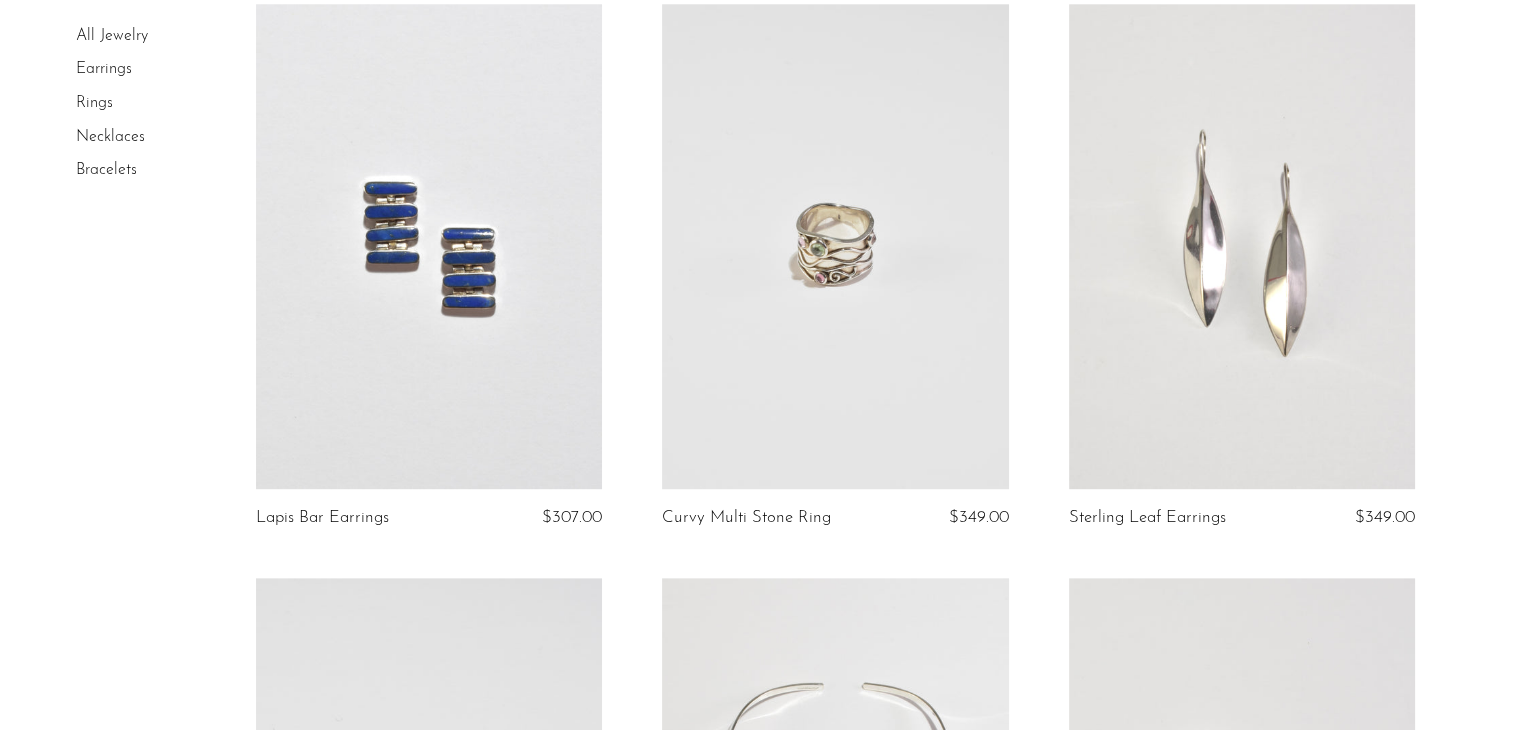 click at bounding box center (429, 246) 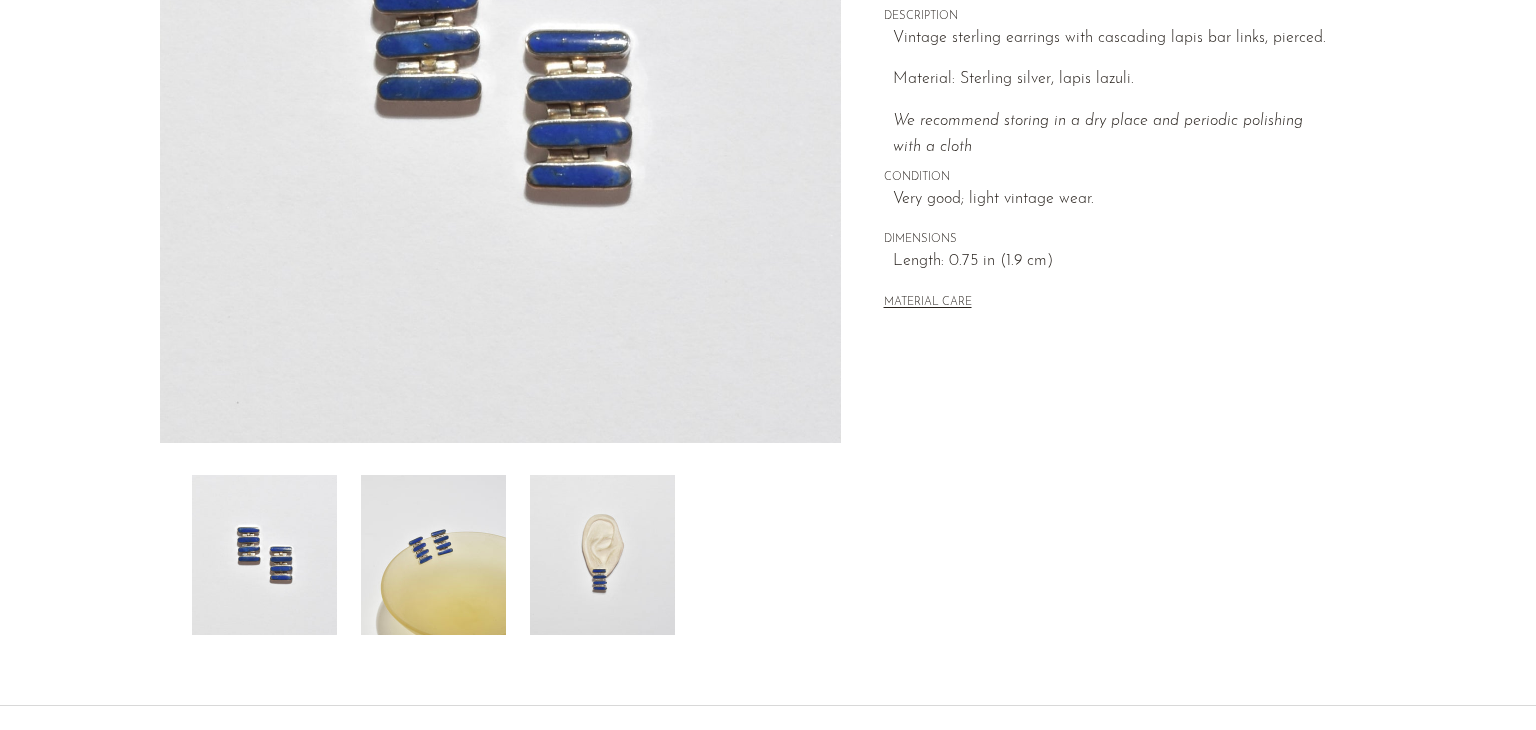 scroll, scrollTop: 400, scrollLeft: 0, axis: vertical 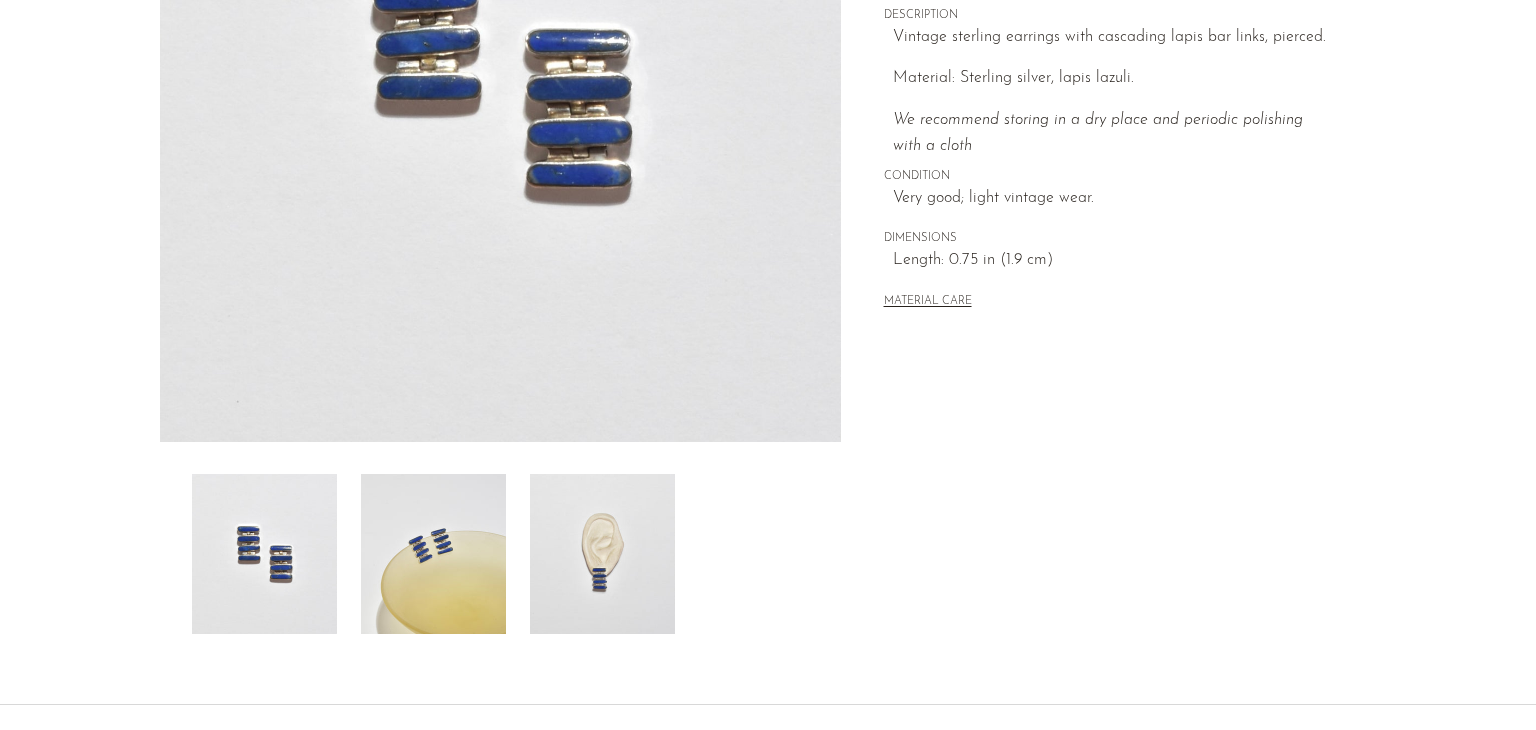 click at bounding box center (602, 554) 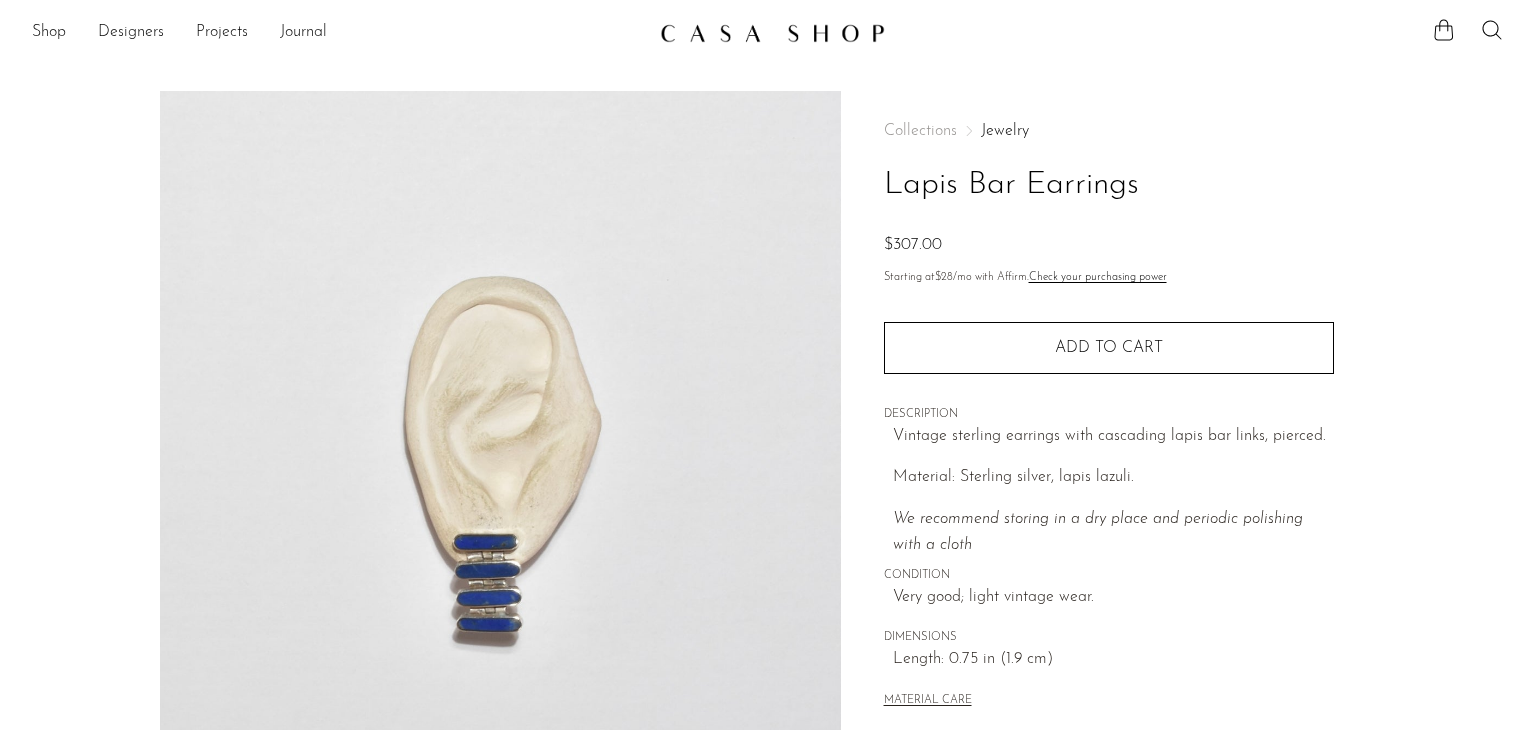 scroll, scrollTop: 0, scrollLeft: 0, axis: both 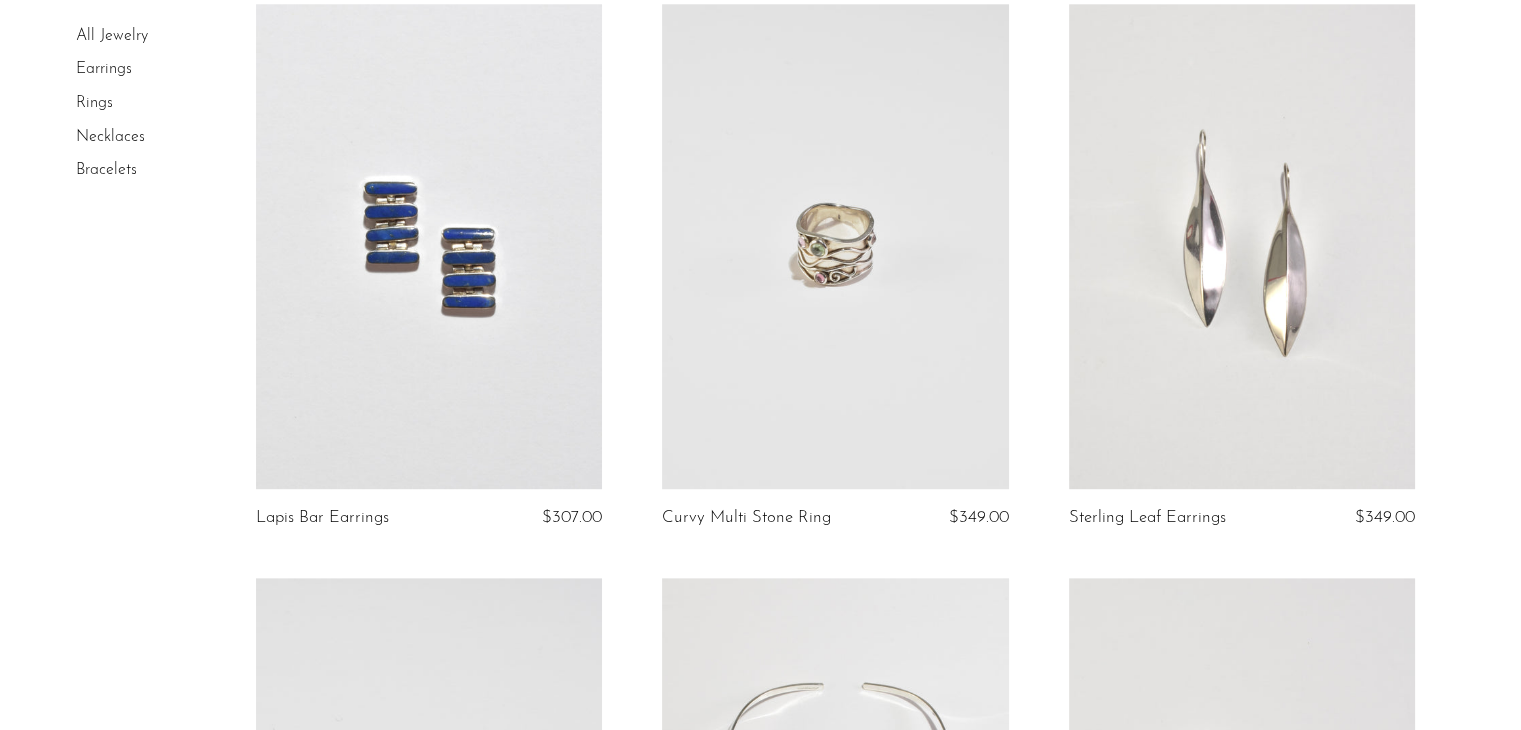 click at bounding box center [835, 246] 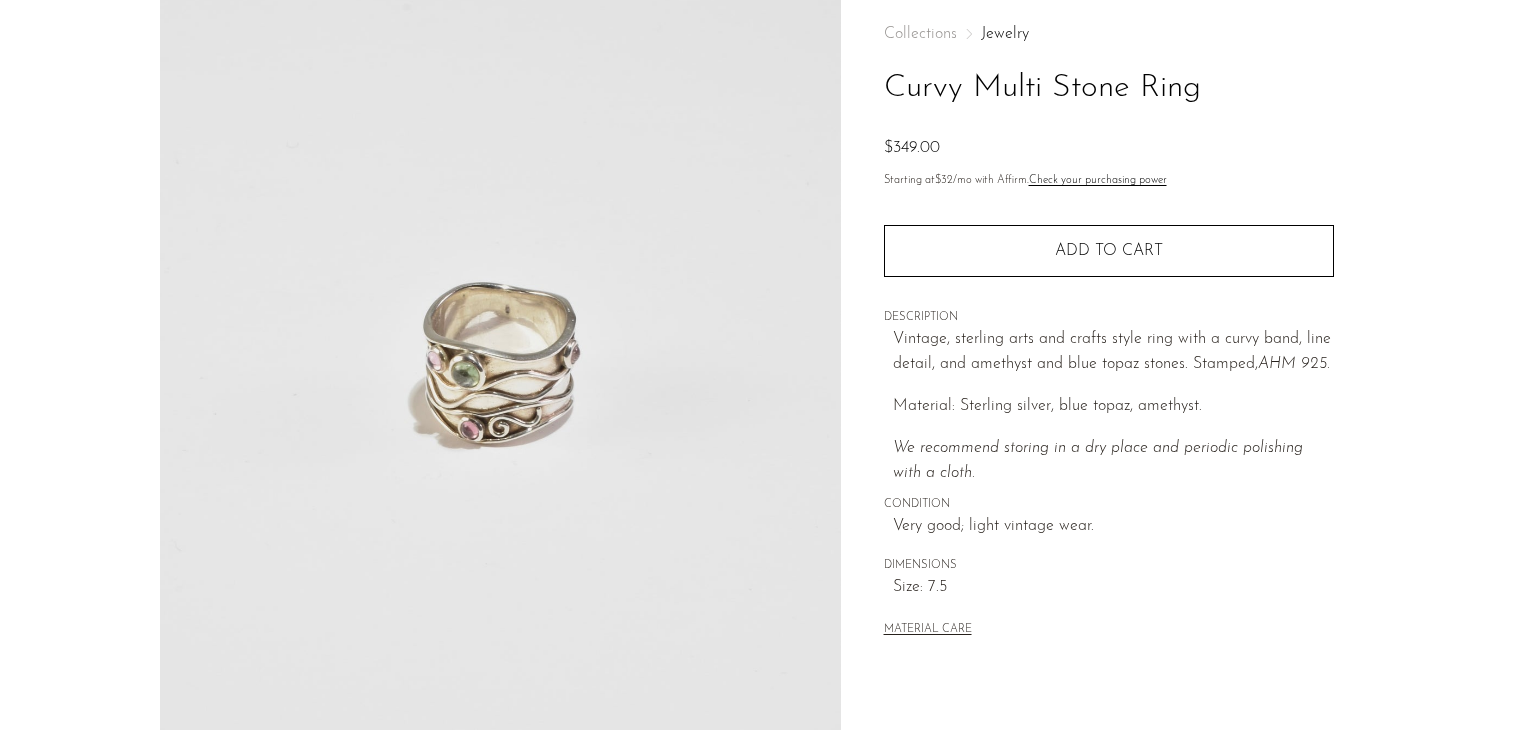 scroll, scrollTop: 99, scrollLeft: 0, axis: vertical 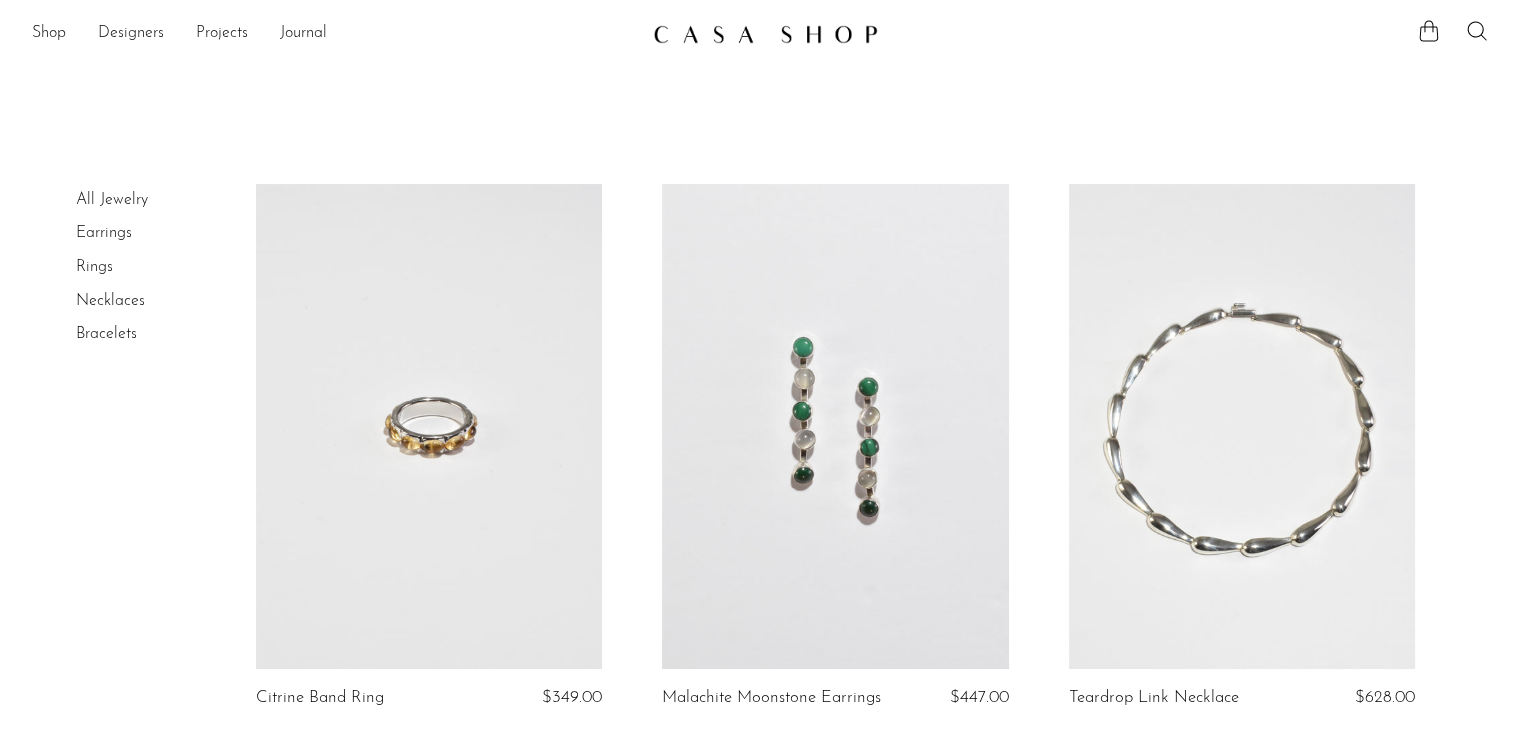 click on "Earrings" at bounding box center (104, 233) 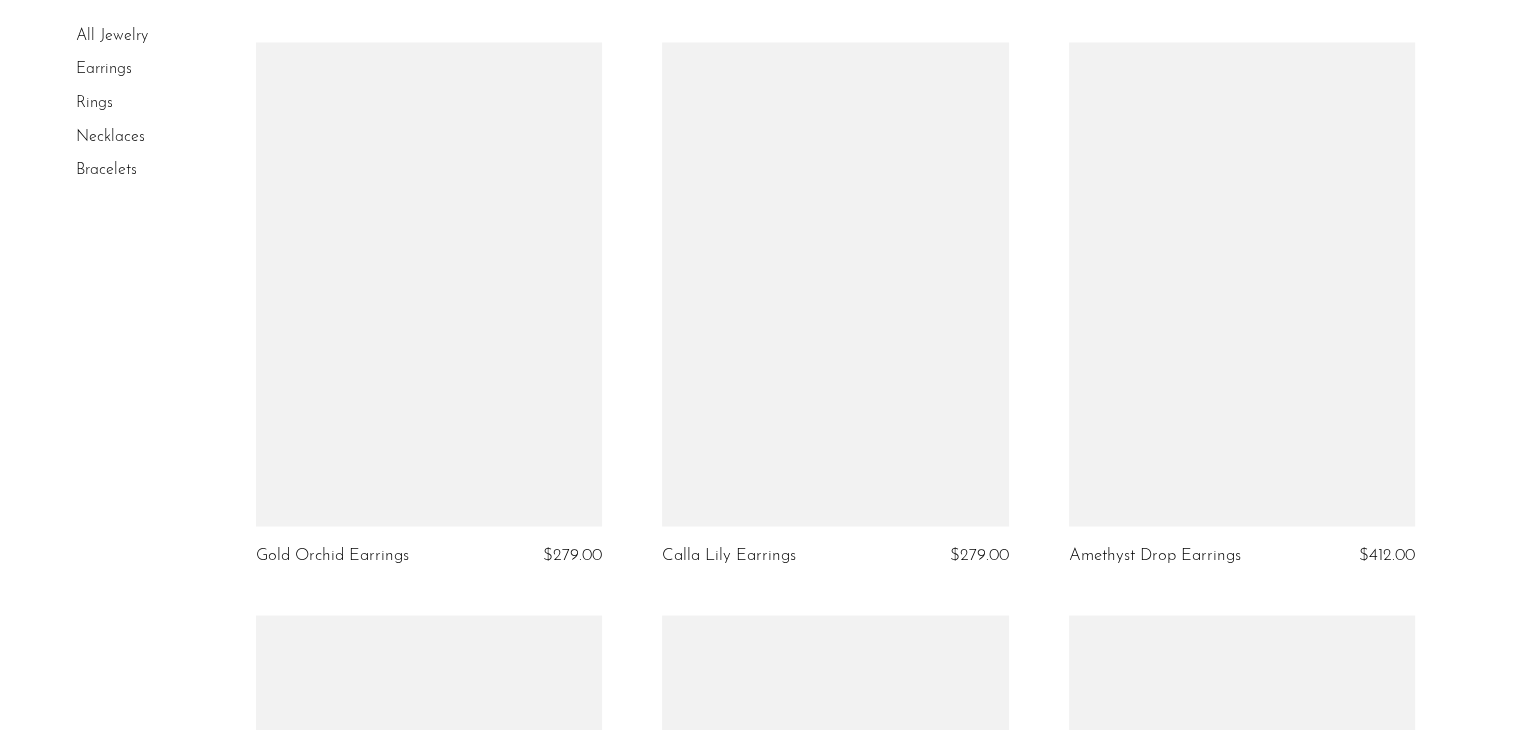 scroll, scrollTop: 3598, scrollLeft: 0, axis: vertical 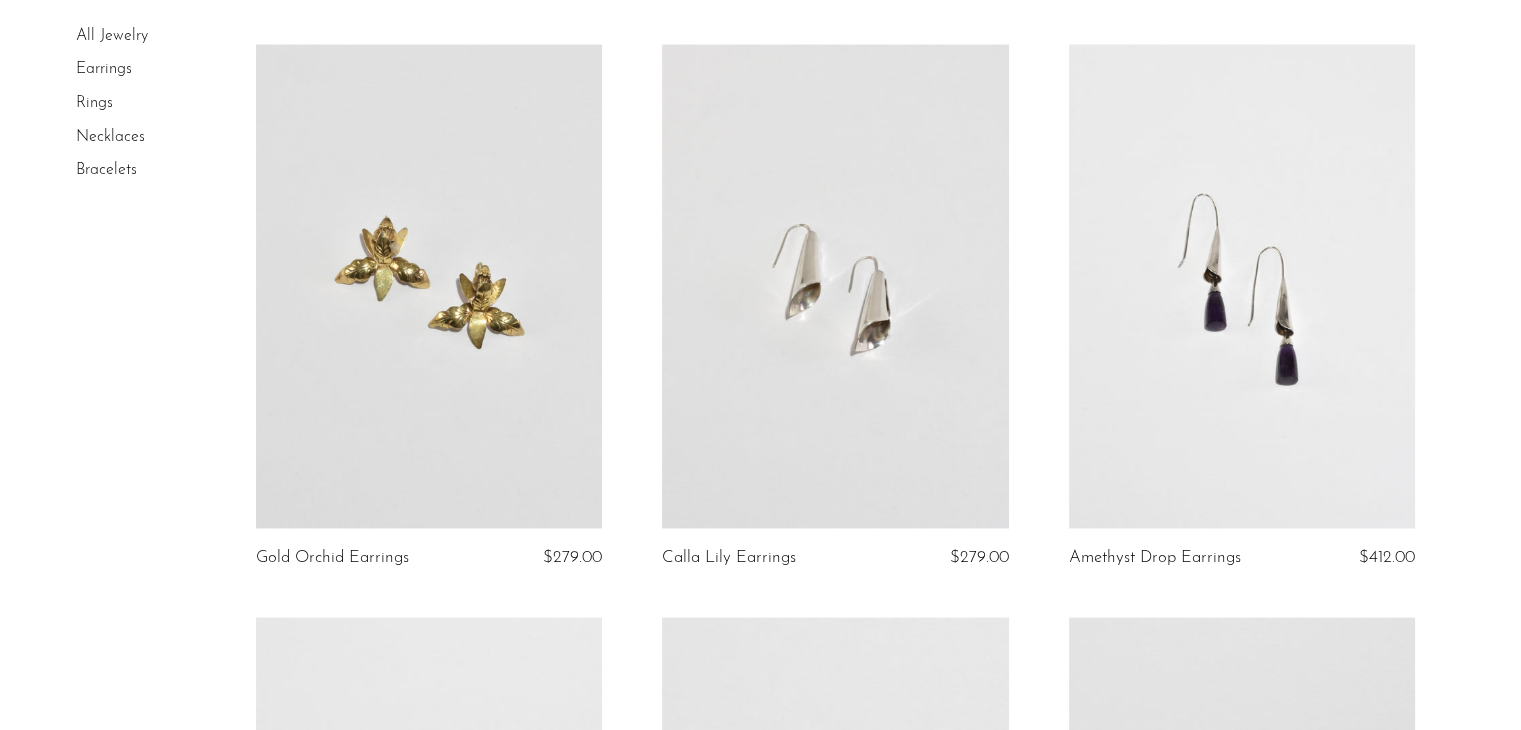 click at bounding box center [1242, 286] 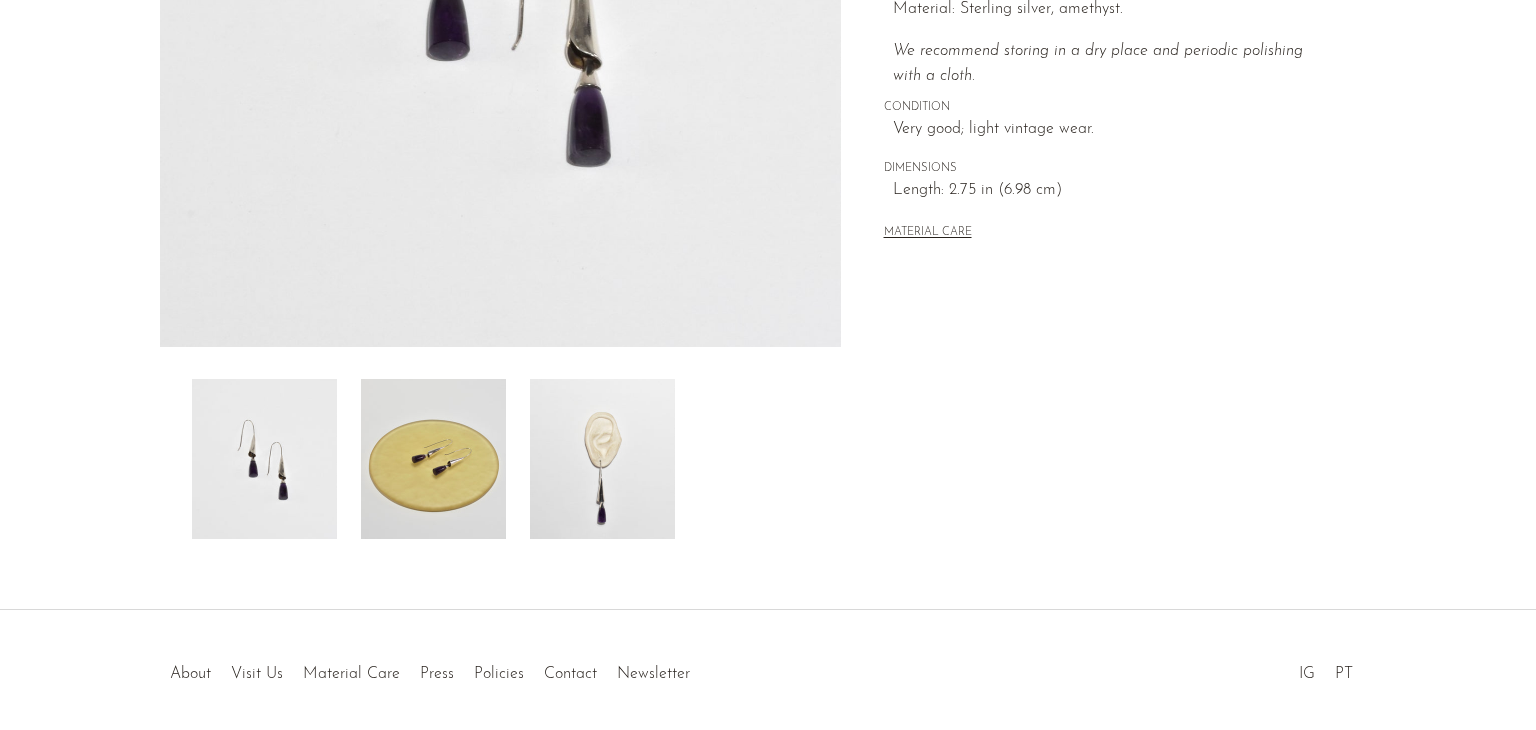 scroll, scrollTop: 498, scrollLeft: 0, axis: vertical 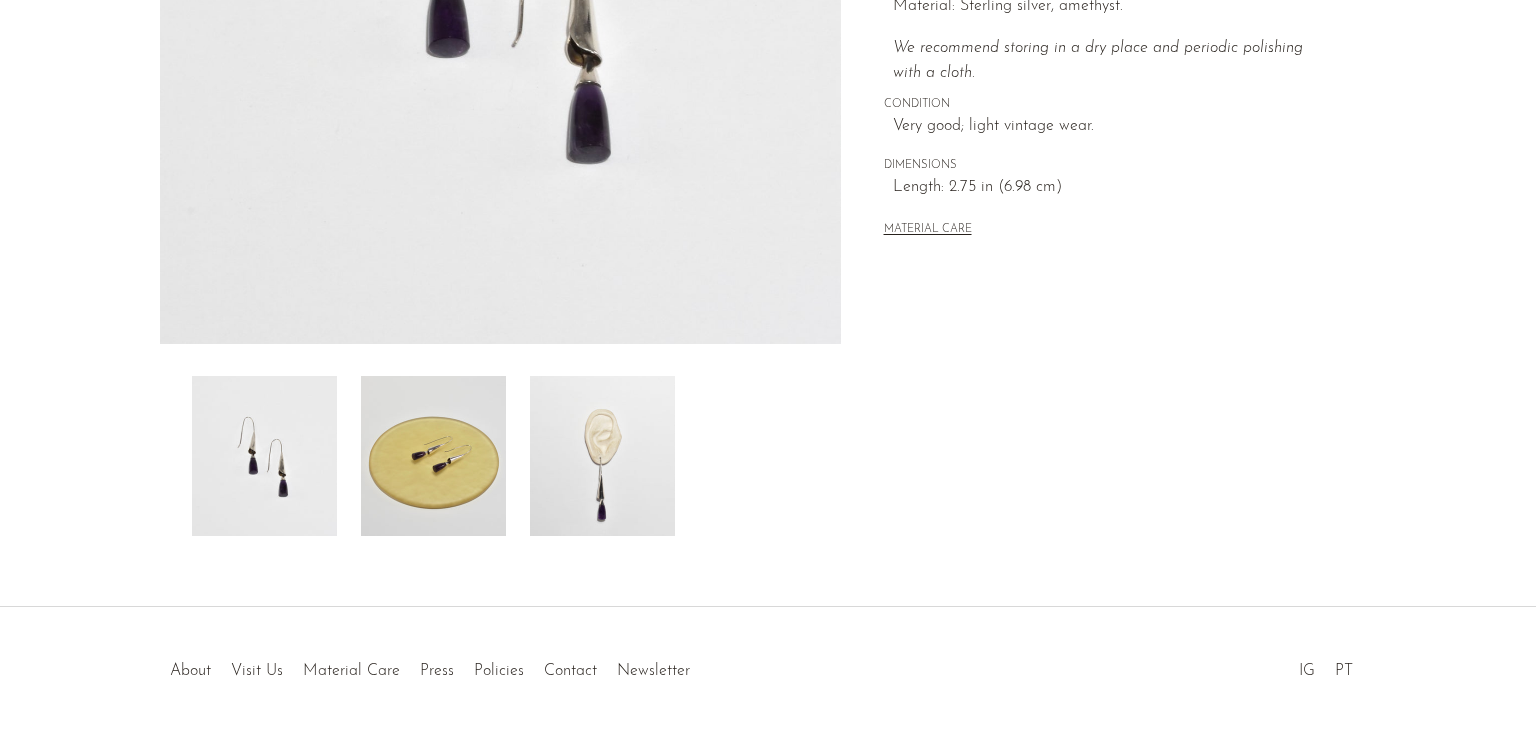 click at bounding box center (602, 456) 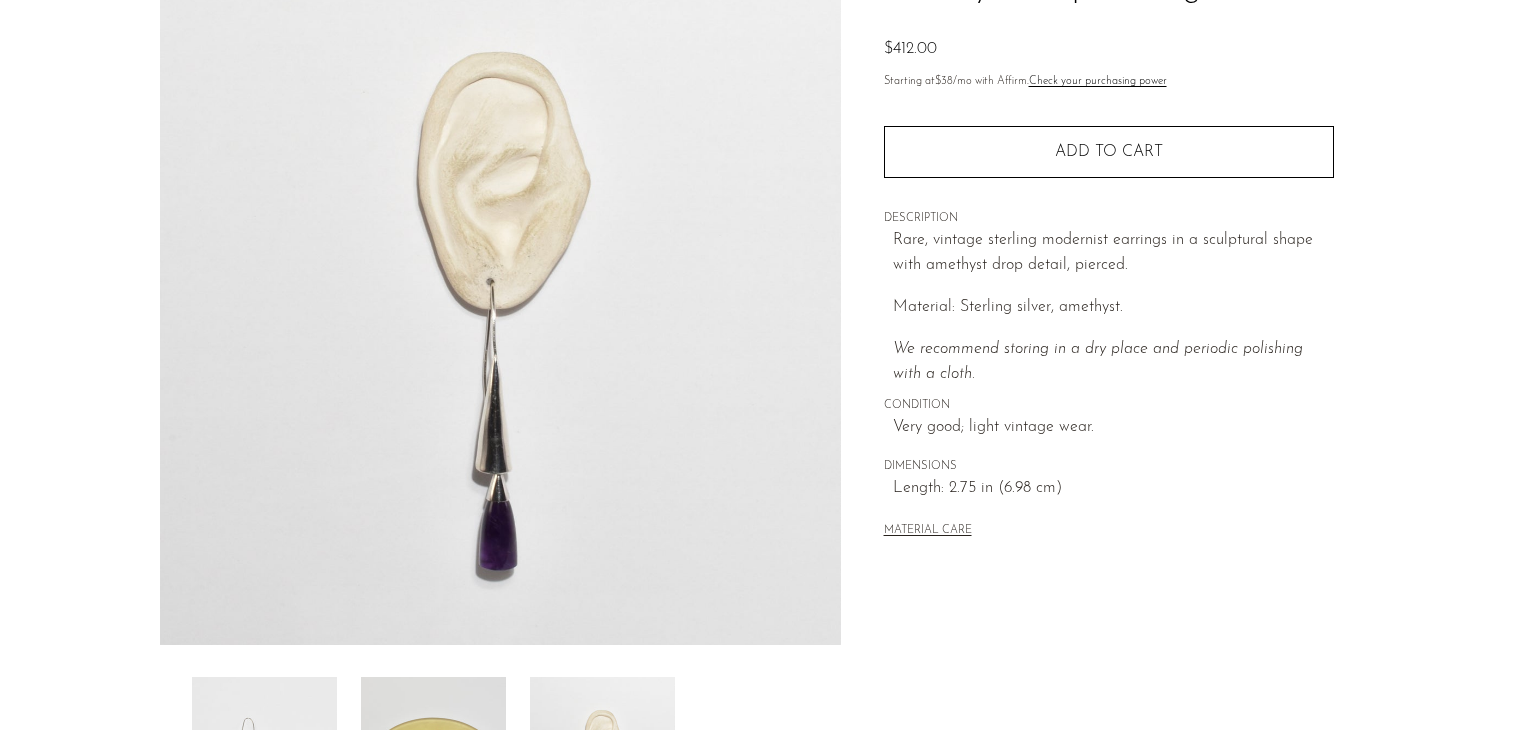 scroll, scrollTop: 198, scrollLeft: 0, axis: vertical 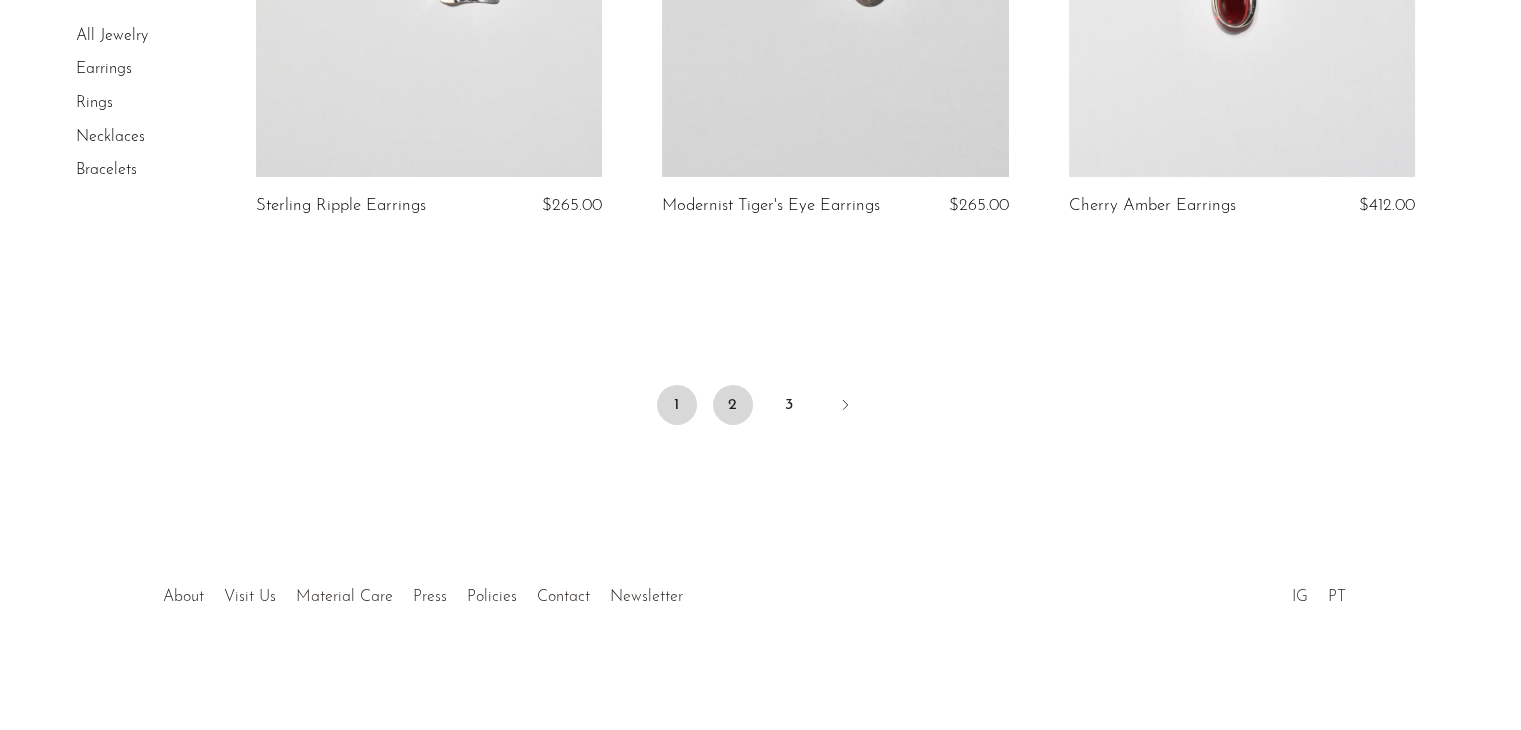 click on "2" at bounding box center [733, 405] 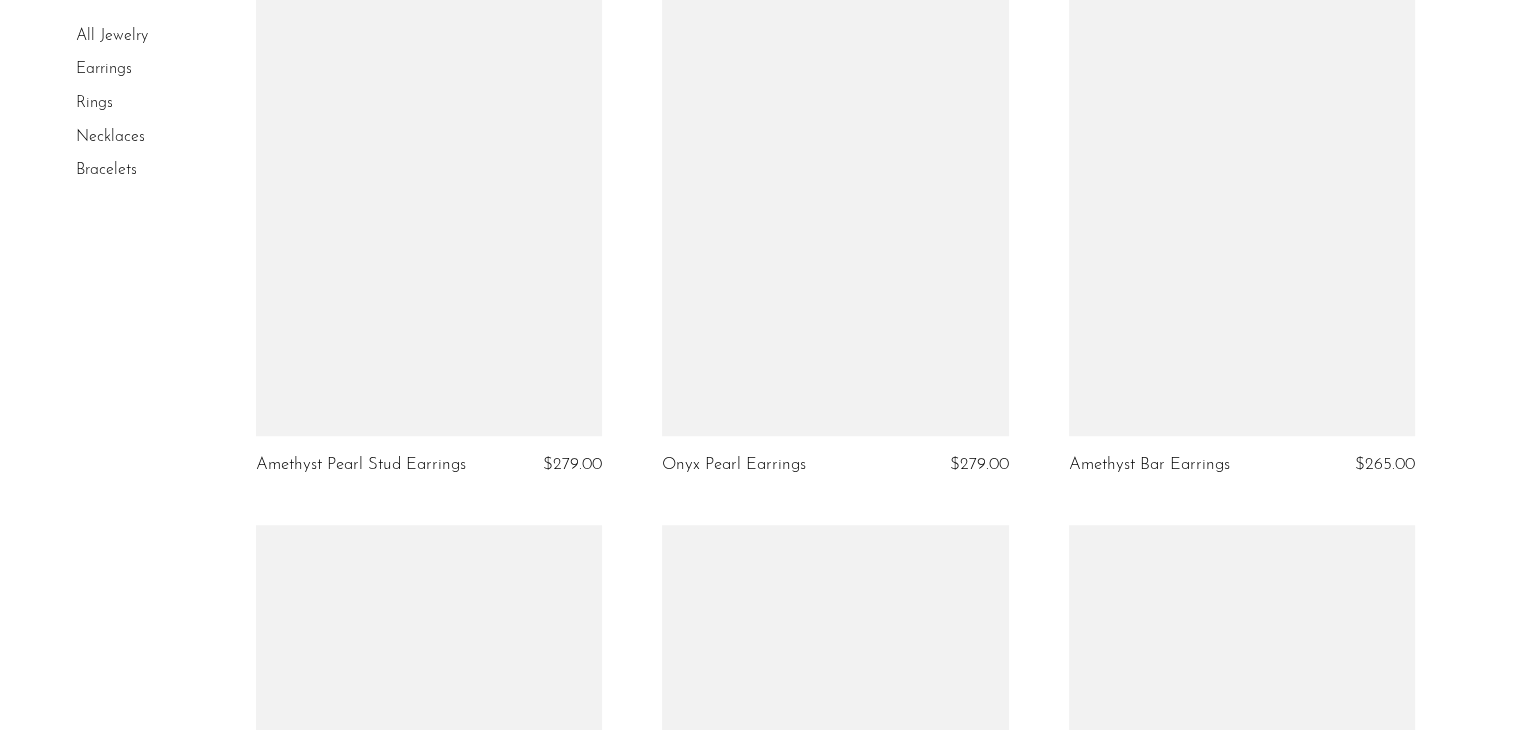 scroll, scrollTop: 1399, scrollLeft: 0, axis: vertical 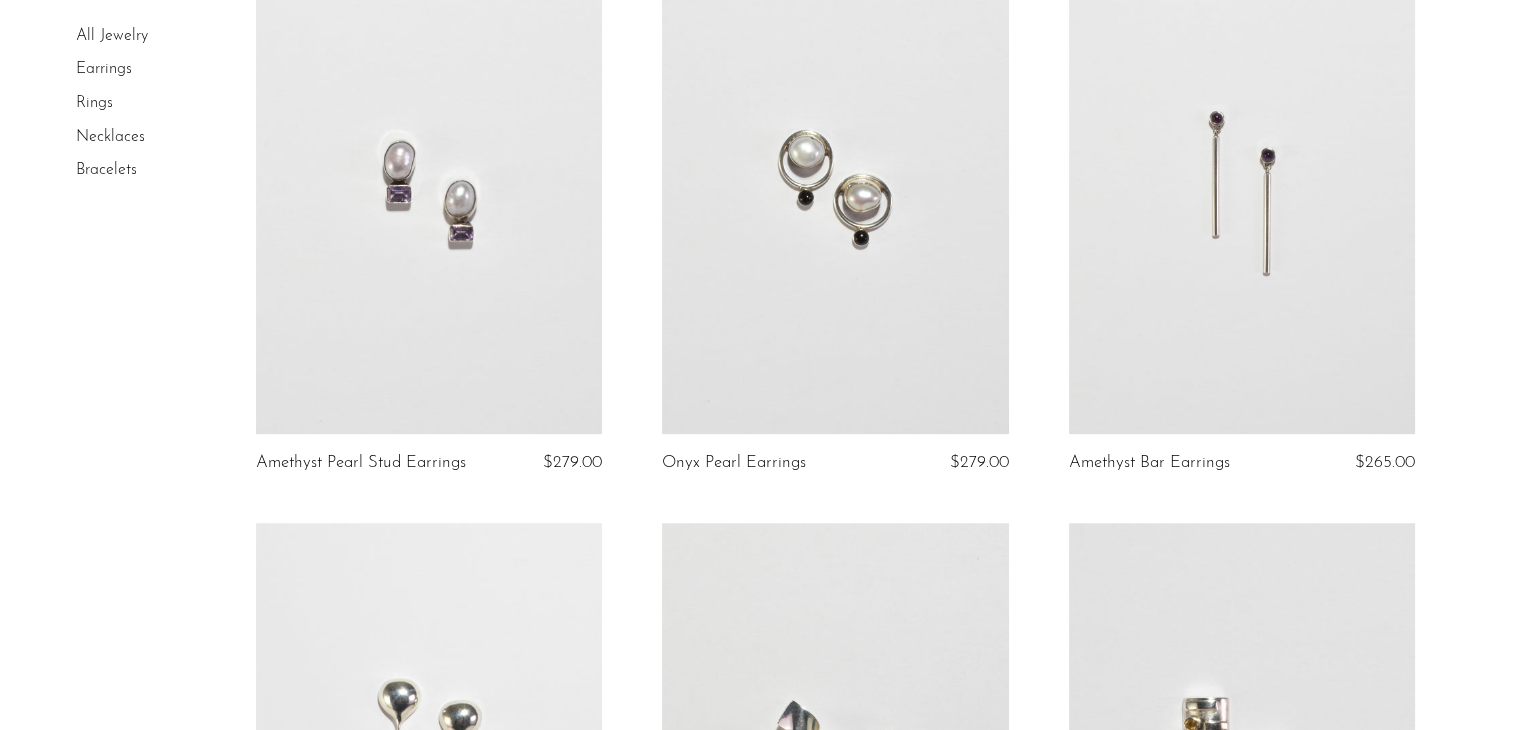 click at bounding box center [1242, 192] 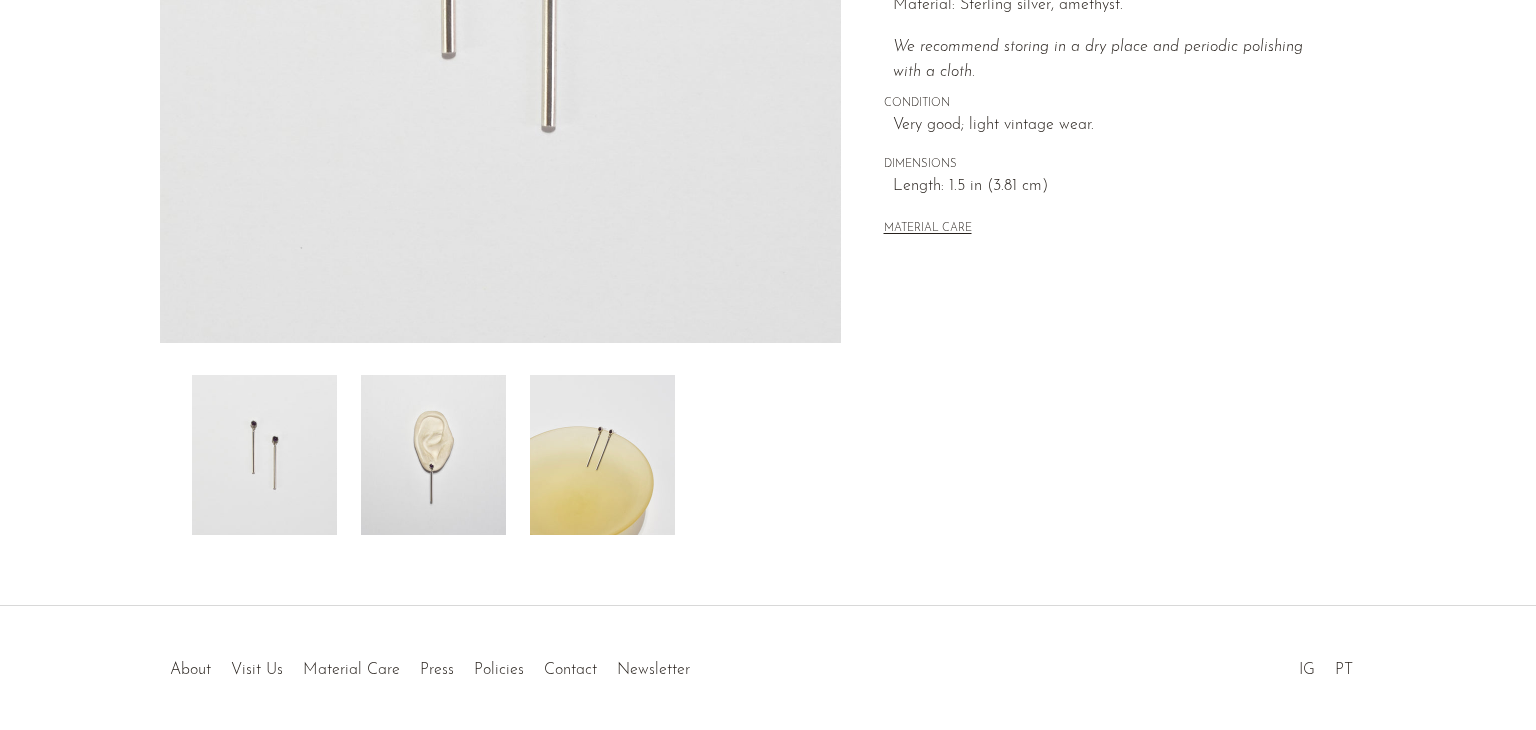 scroll, scrollTop: 500, scrollLeft: 0, axis: vertical 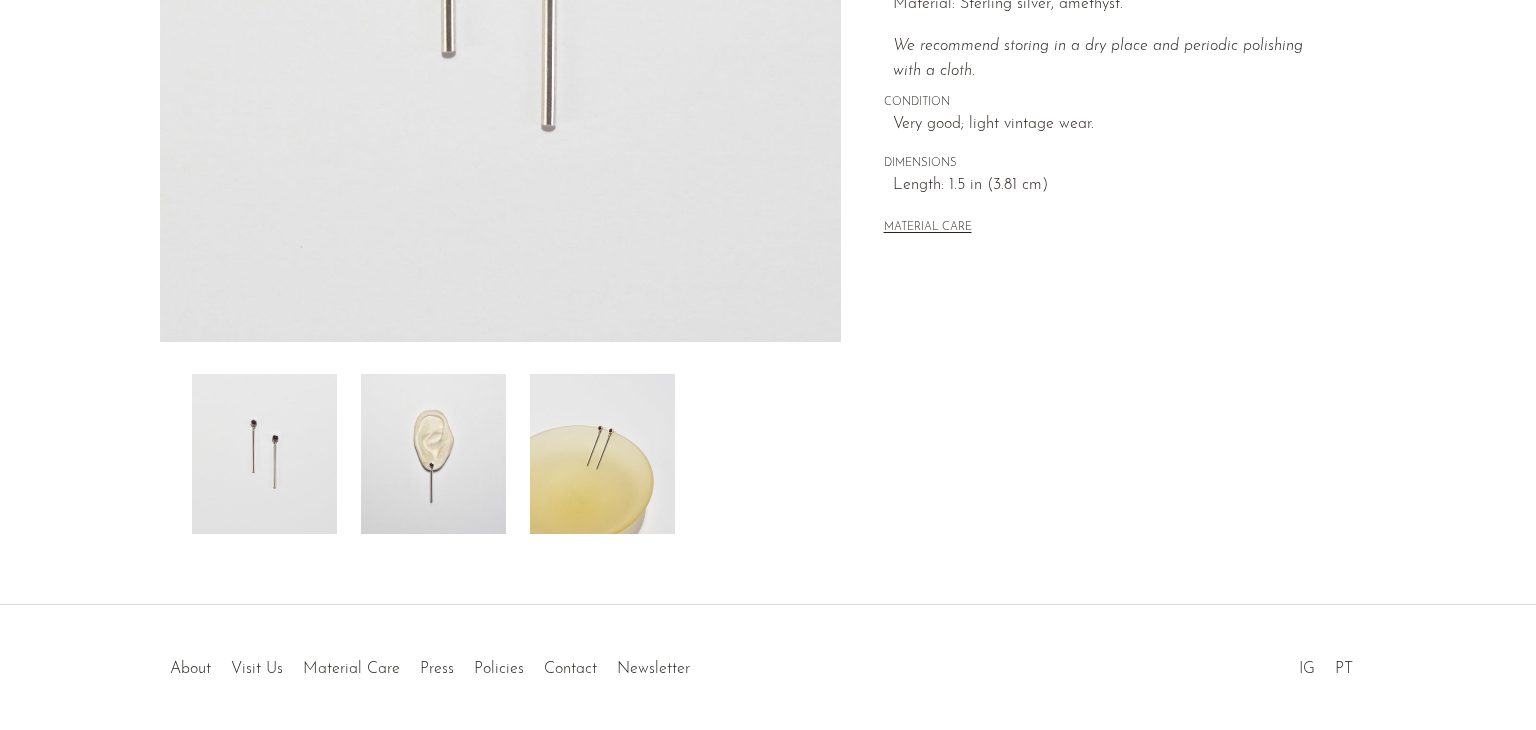 click at bounding box center [602, 454] 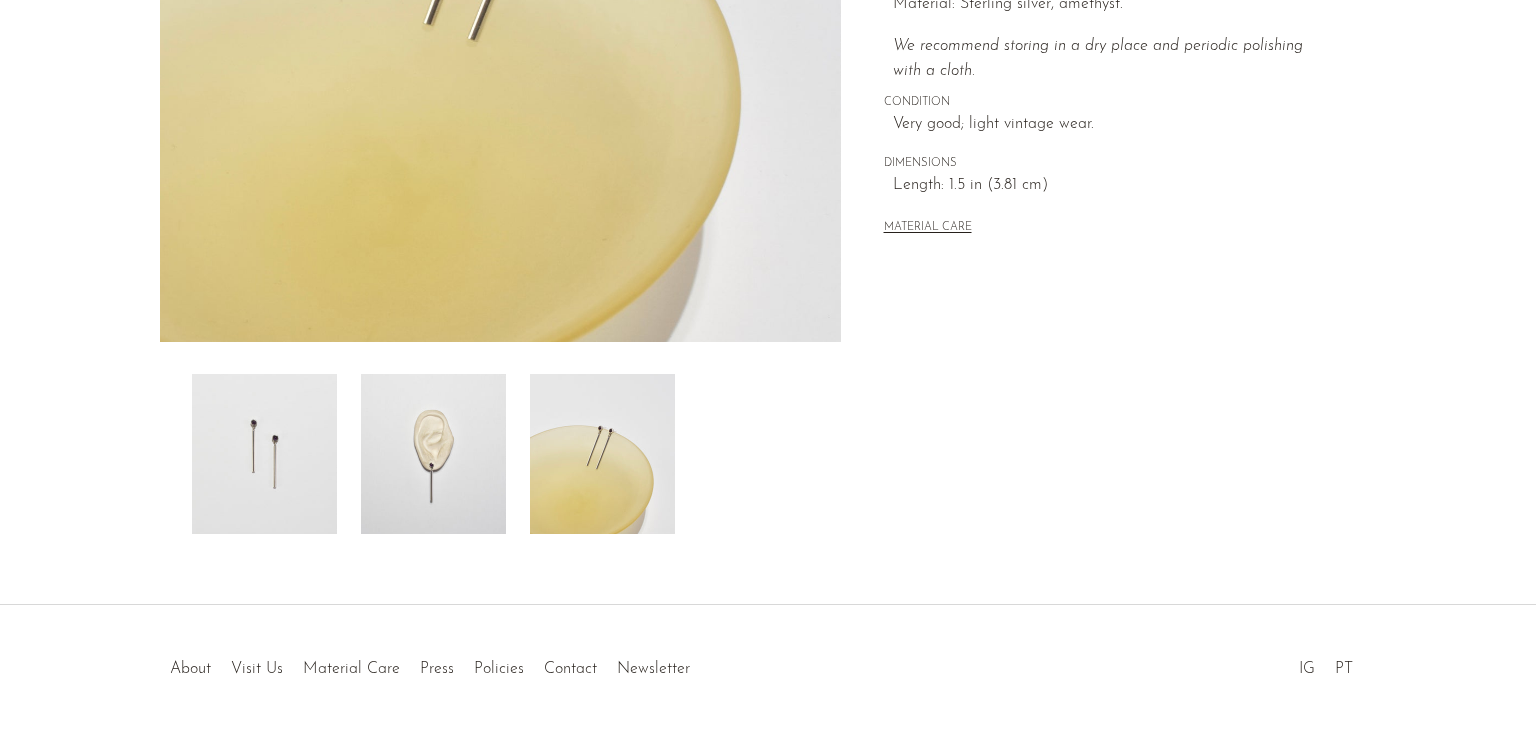 click at bounding box center [433, 454] 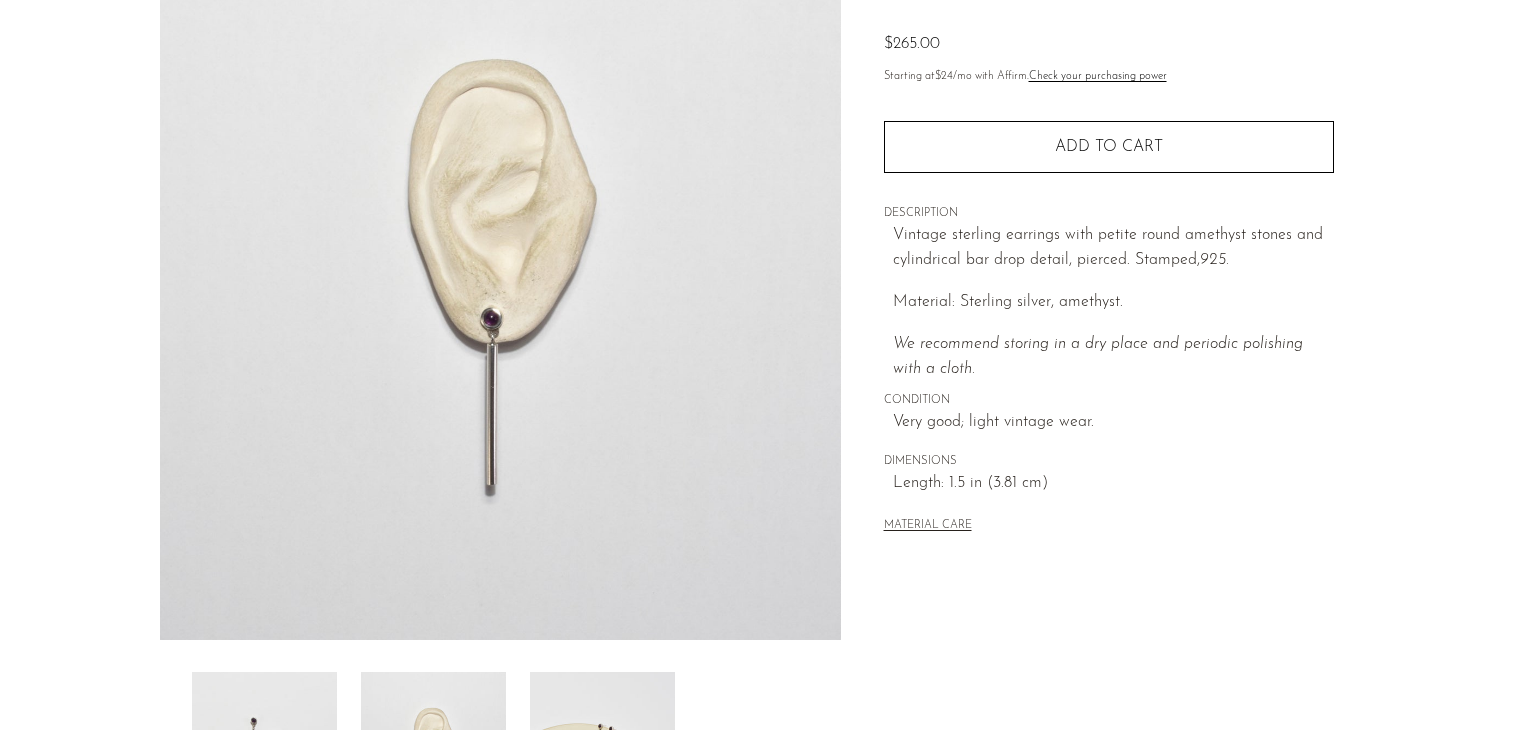 scroll, scrollTop: 200, scrollLeft: 0, axis: vertical 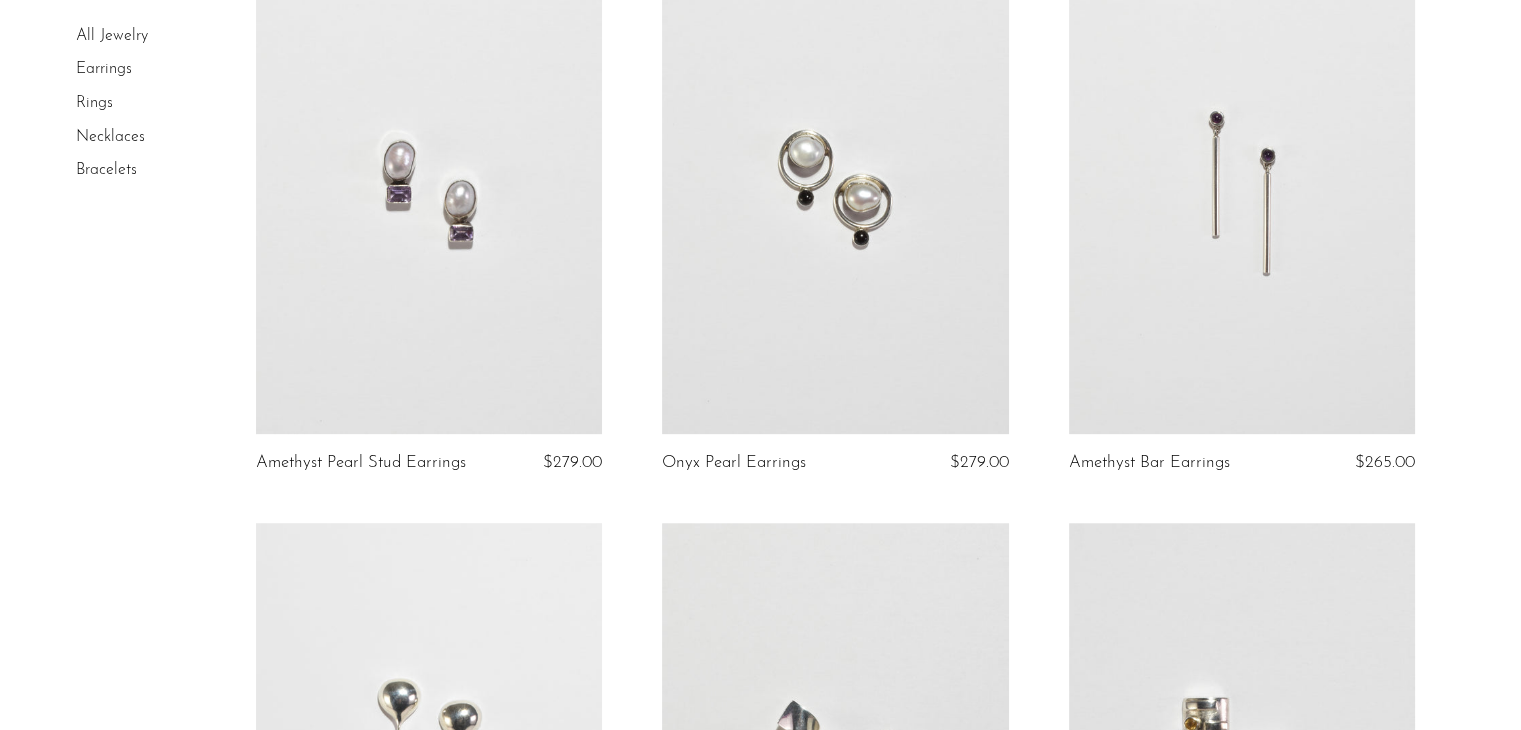 click at bounding box center (429, 192) 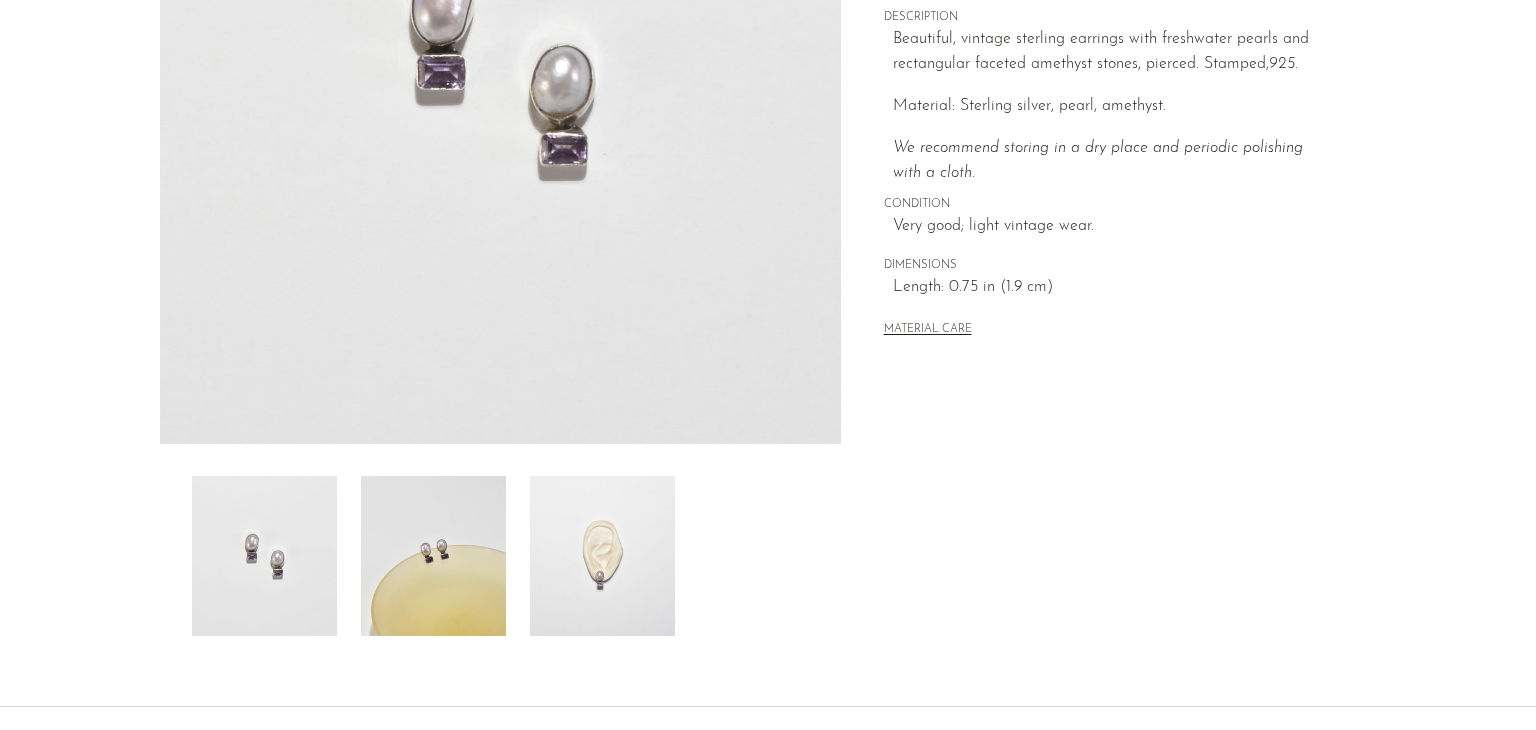 scroll, scrollTop: 399, scrollLeft: 0, axis: vertical 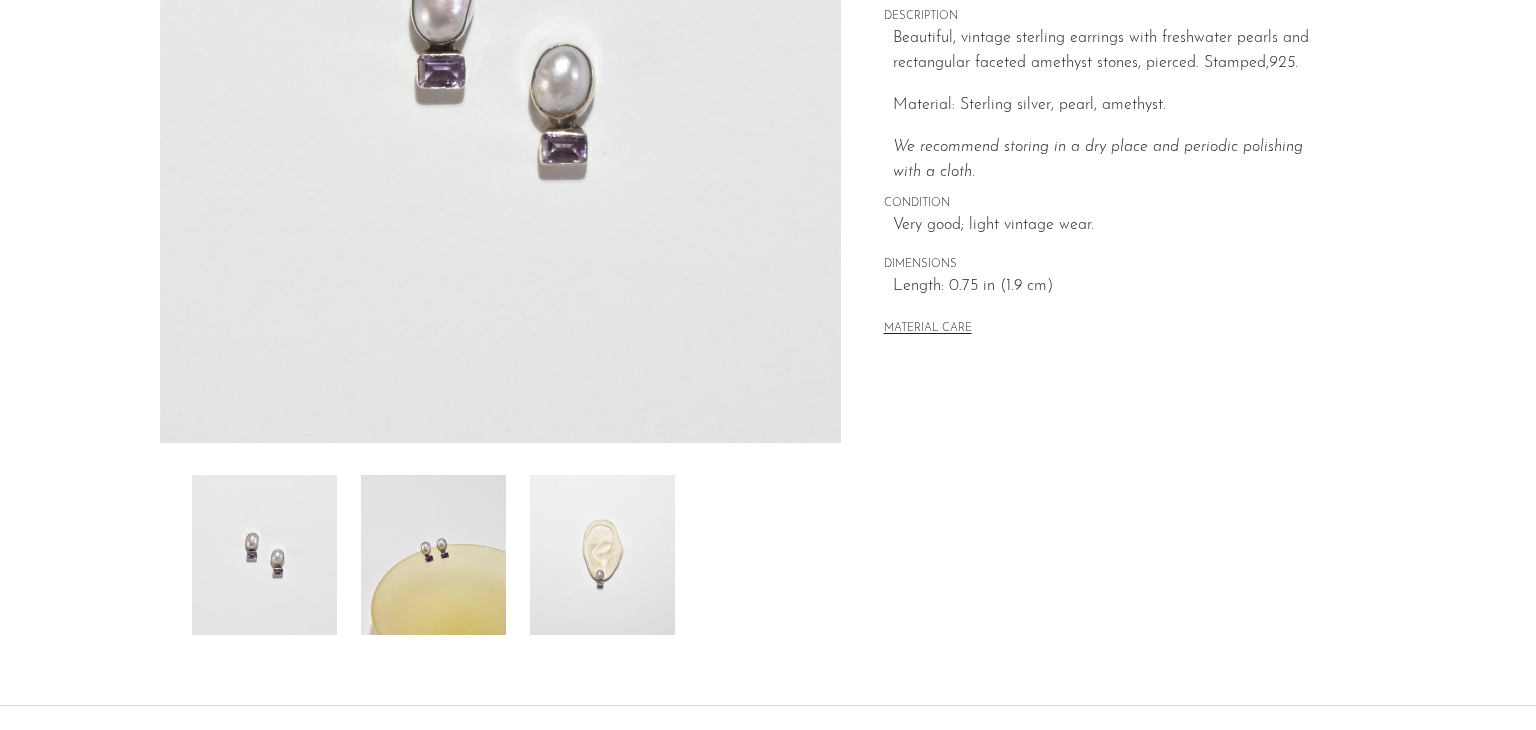 click at bounding box center [602, 555] 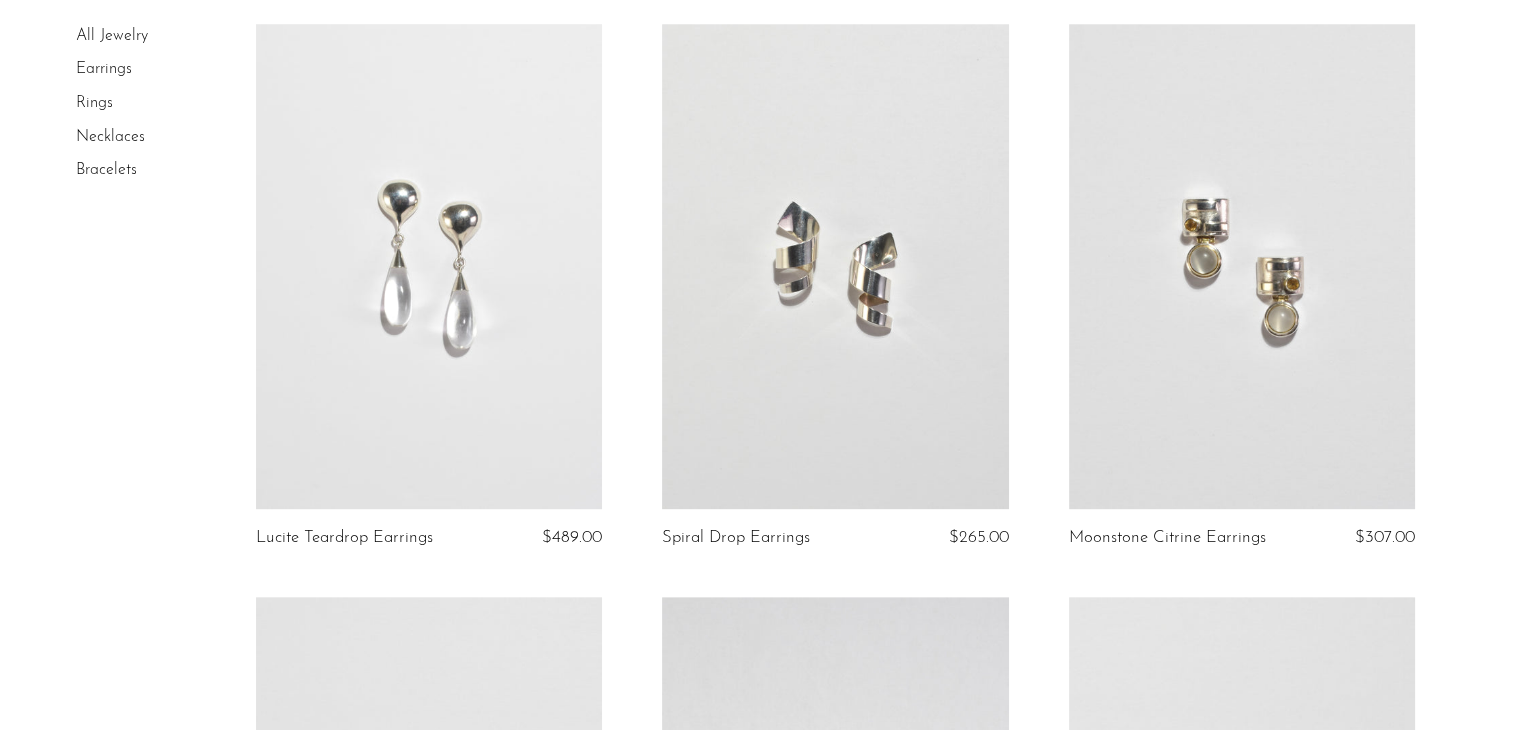 scroll, scrollTop: 1899, scrollLeft: 0, axis: vertical 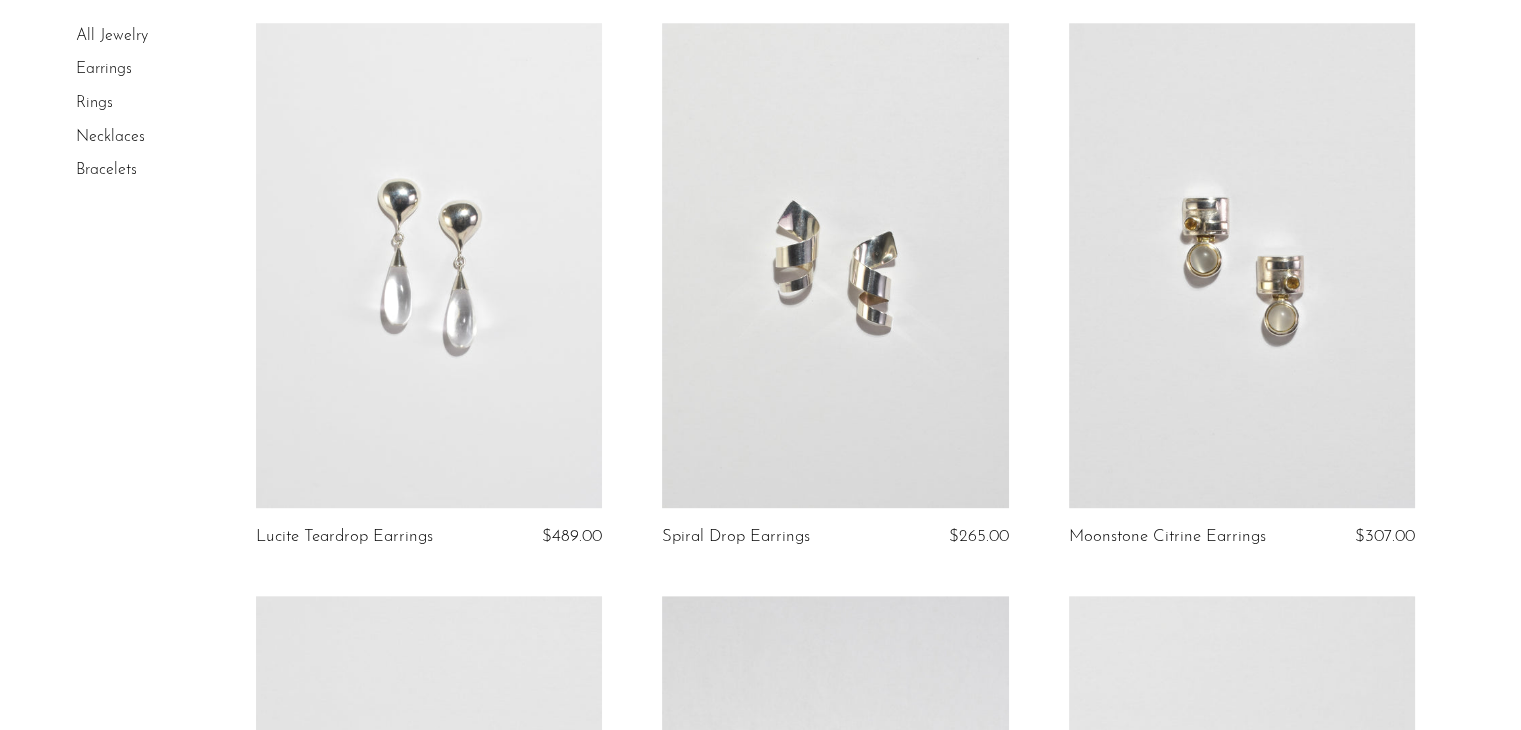 click at bounding box center [835, 265] 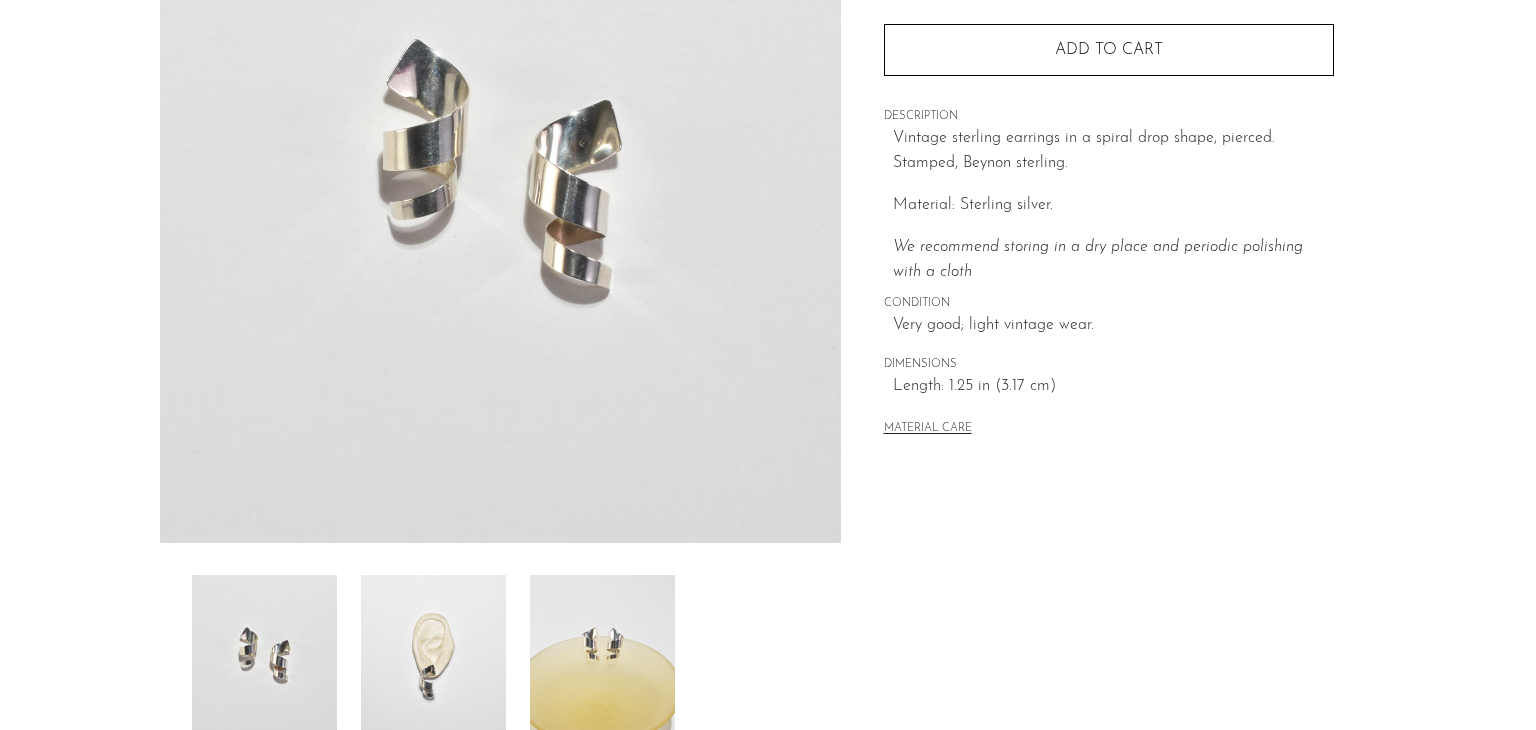 scroll, scrollTop: 300, scrollLeft: 0, axis: vertical 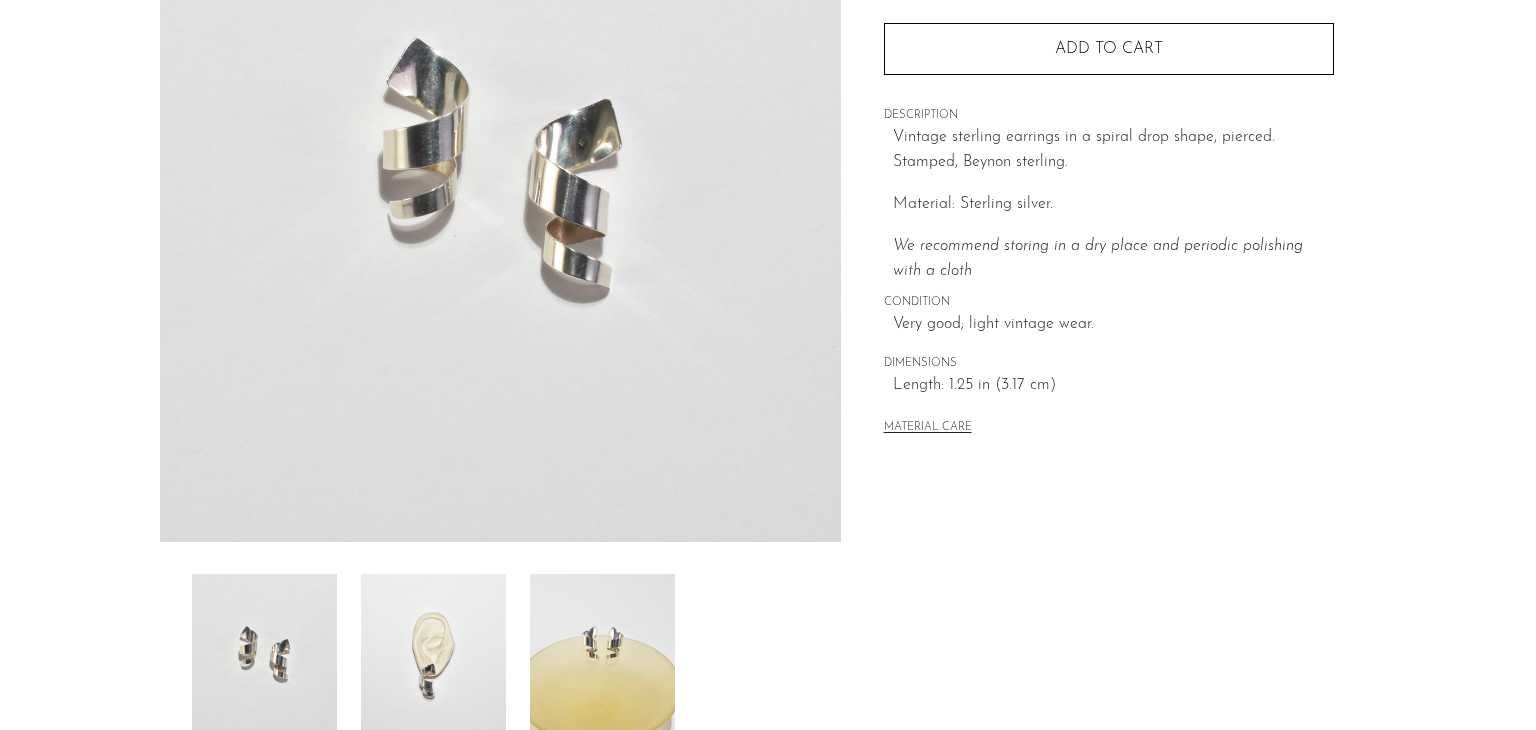 click at bounding box center (433, 654) 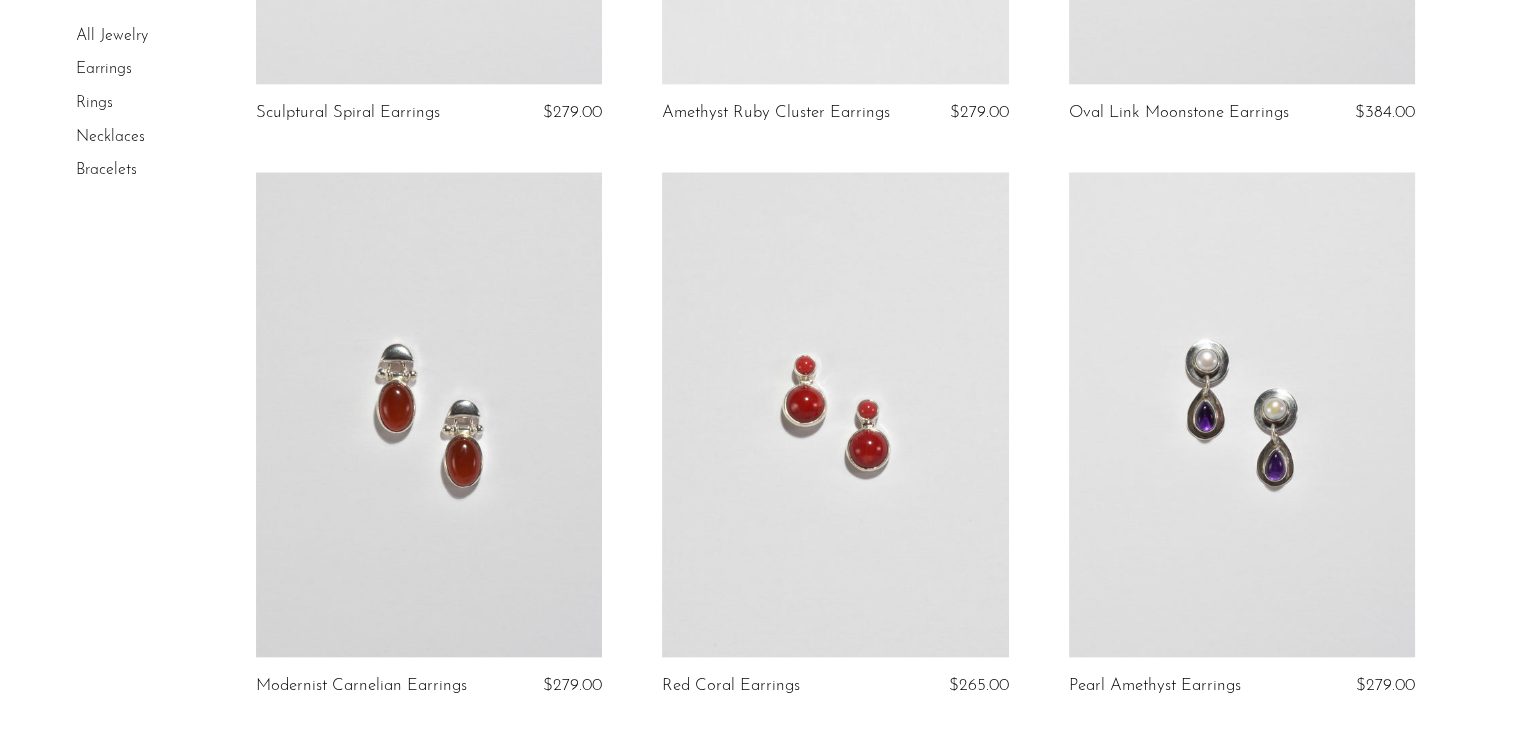 scroll, scrollTop: 2898, scrollLeft: 0, axis: vertical 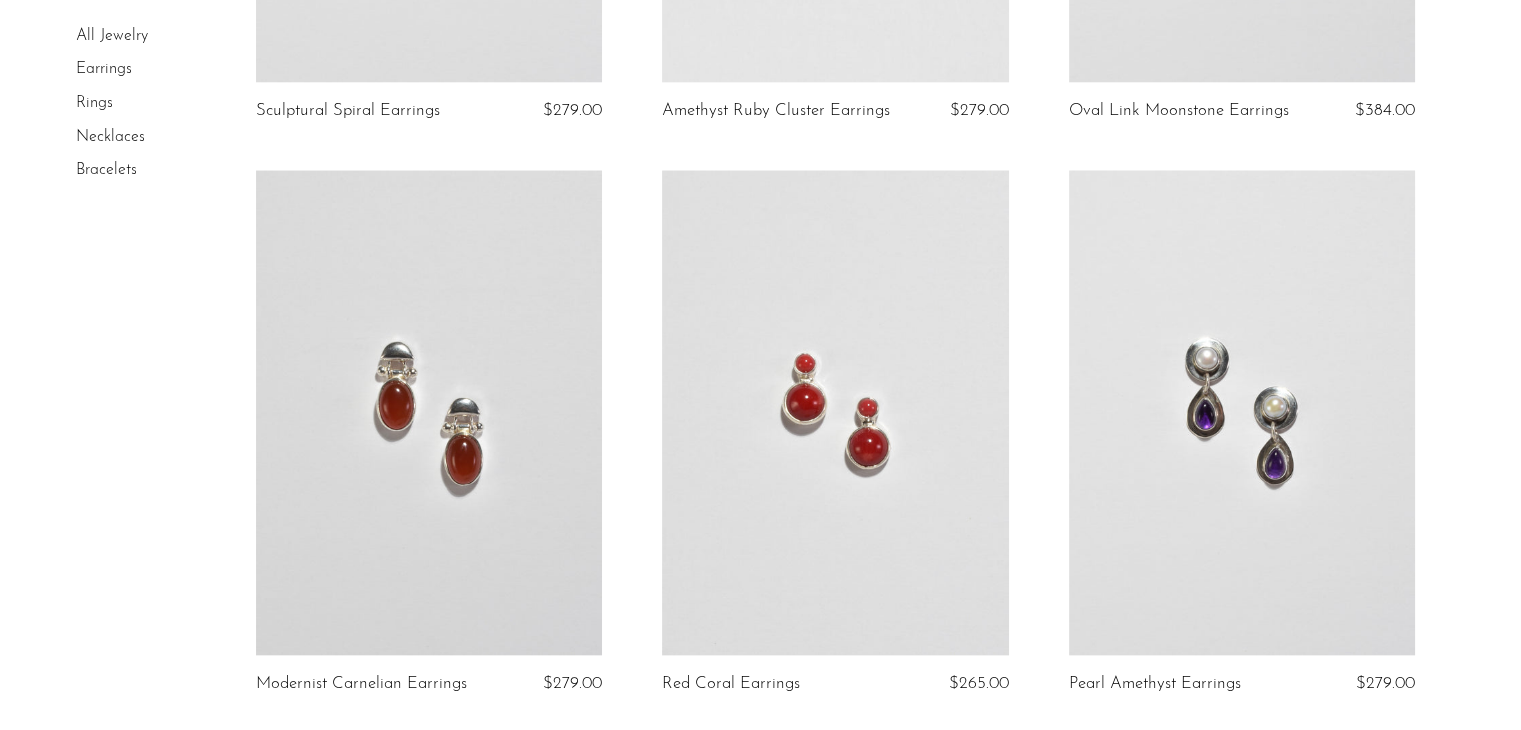 click at bounding box center (835, 412) 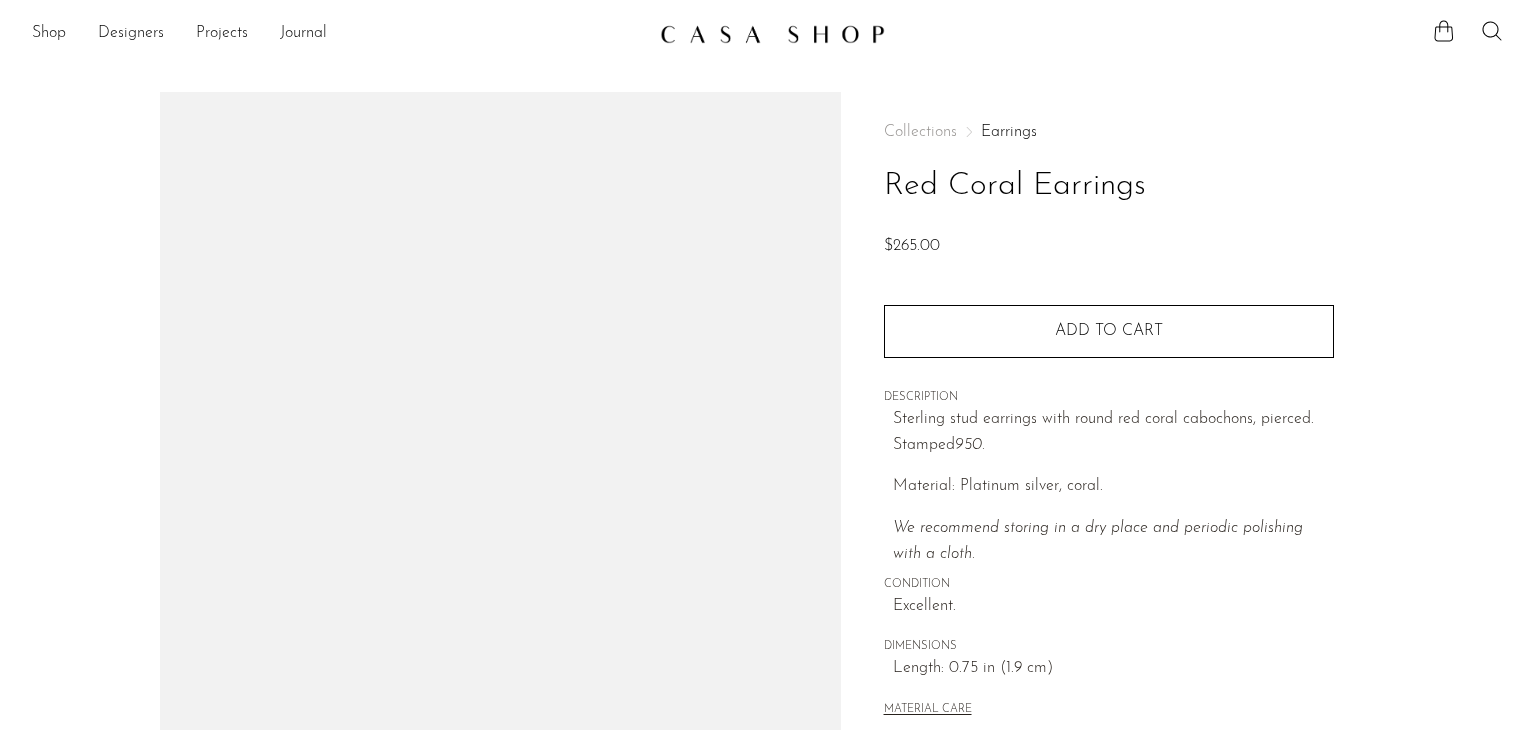 scroll, scrollTop: 0, scrollLeft: 0, axis: both 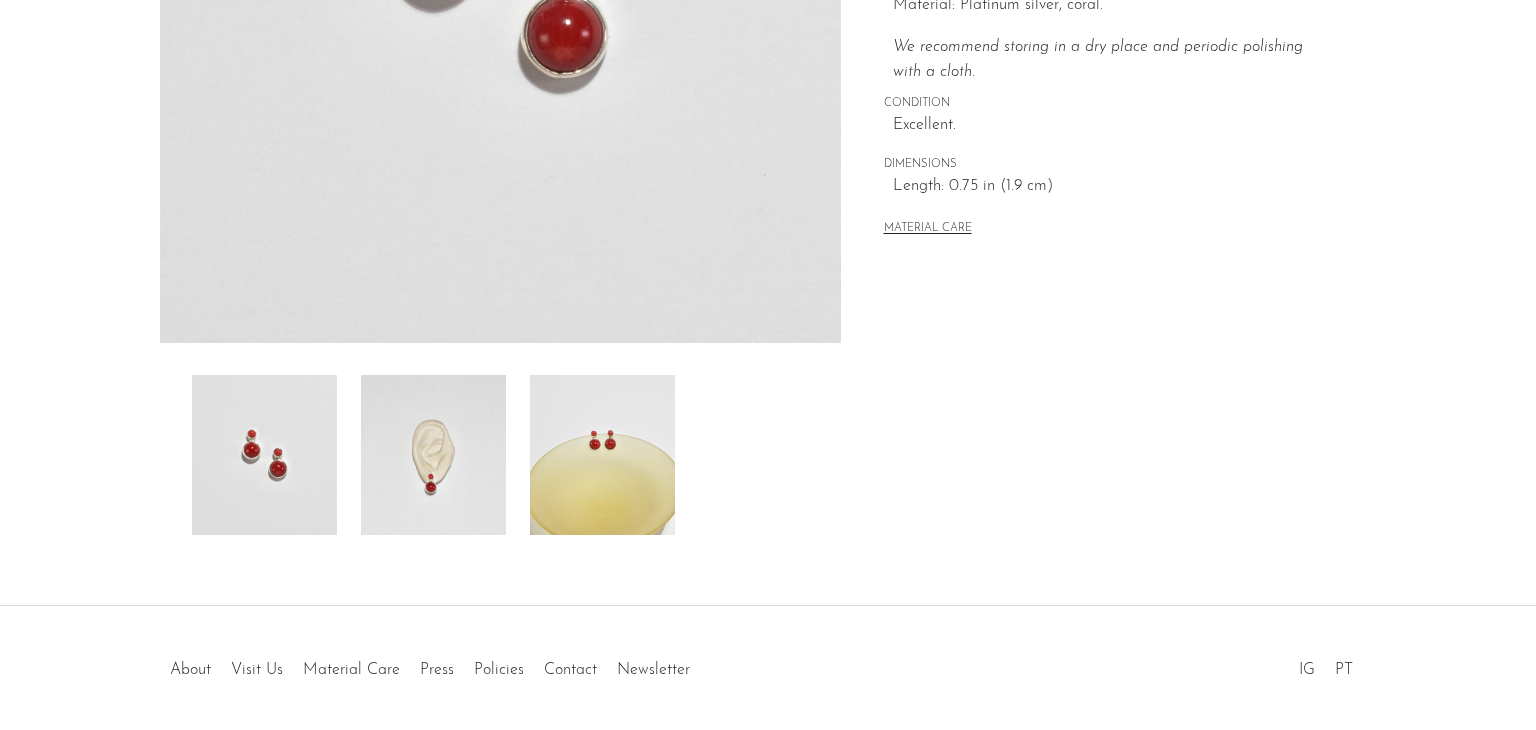 click at bounding box center (433, 455) 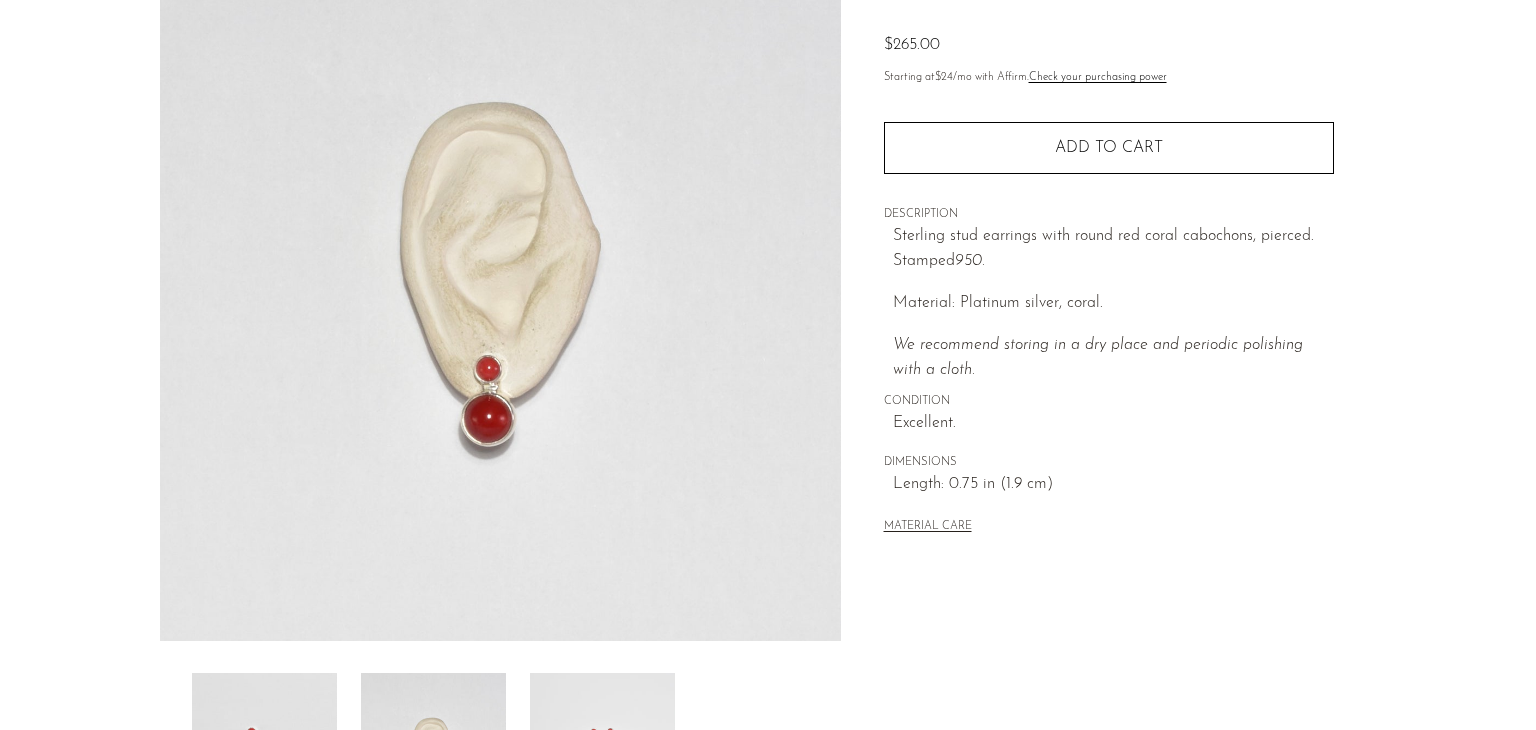 scroll, scrollTop: 200, scrollLeft: 0, axis: vertical 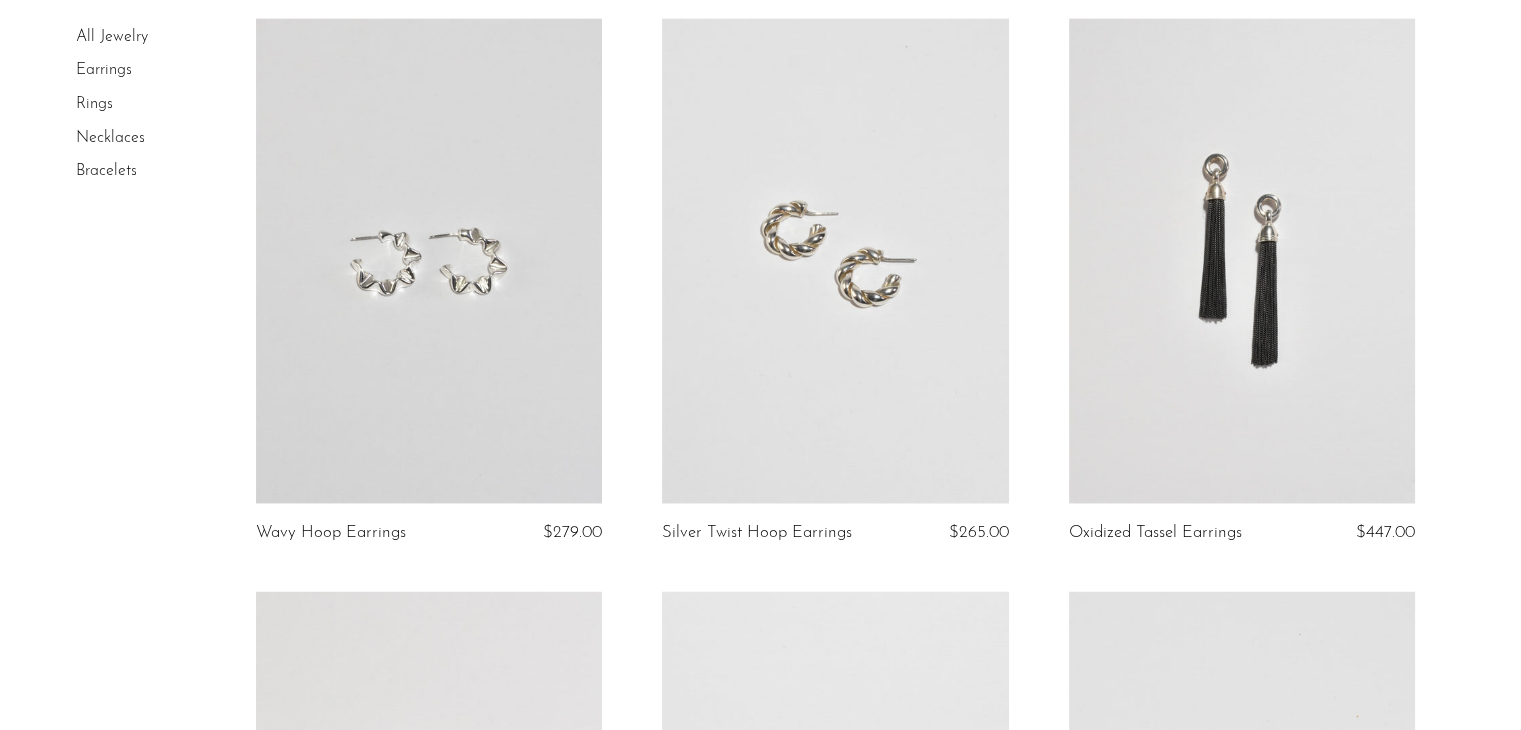 click at bounding box center (1242, 261) 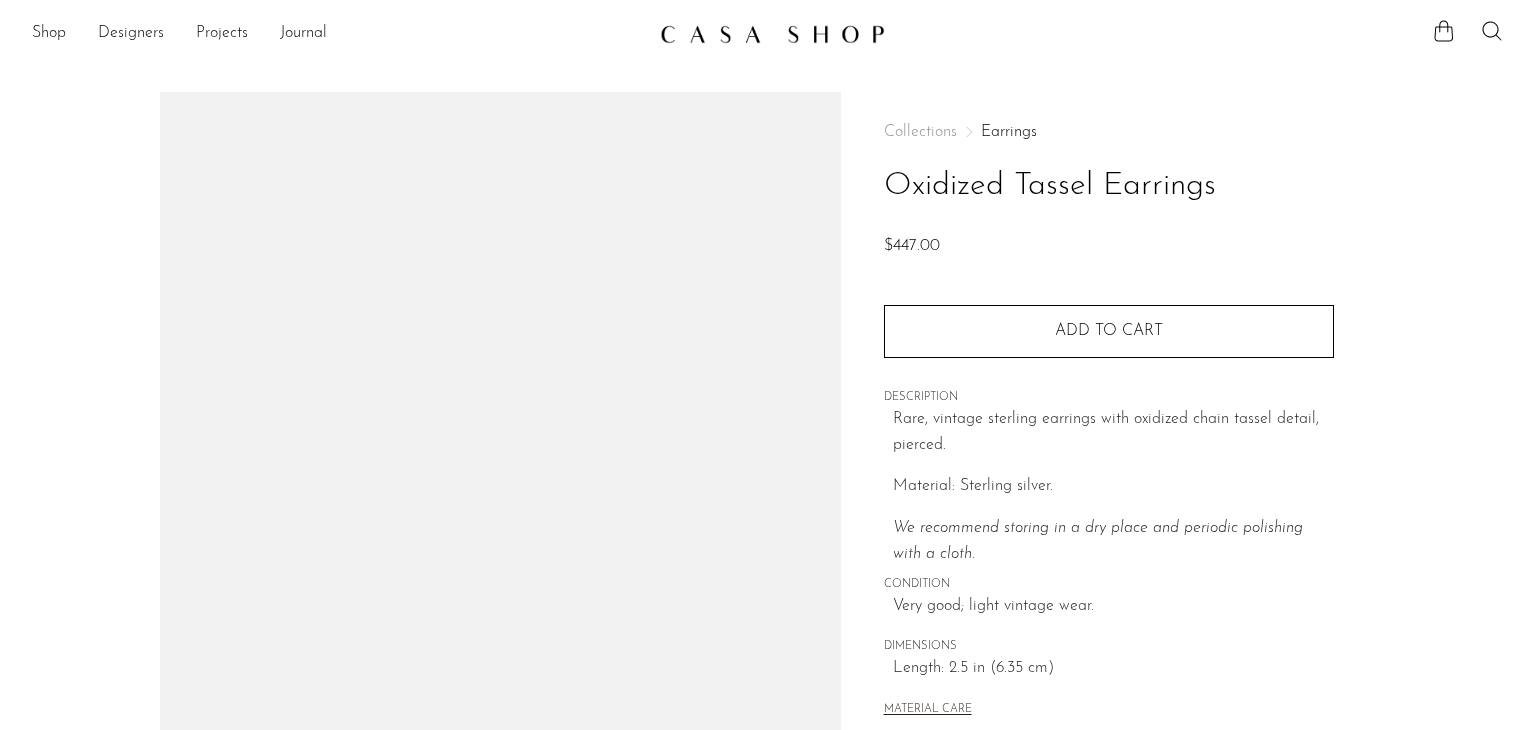 scroll, scrollTop: 0, scrollLeft: 0, axis: both 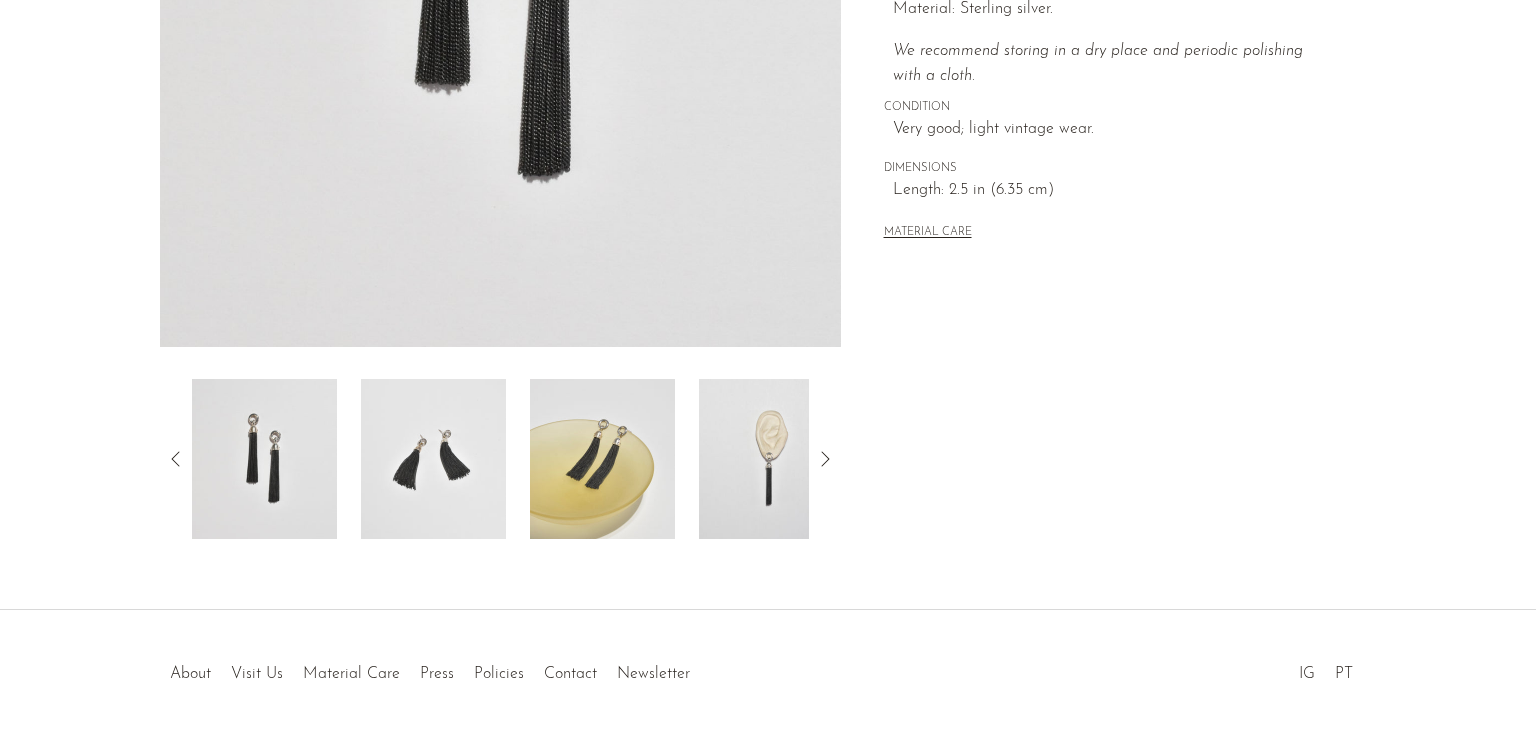 click at bounding box center (771, 459) 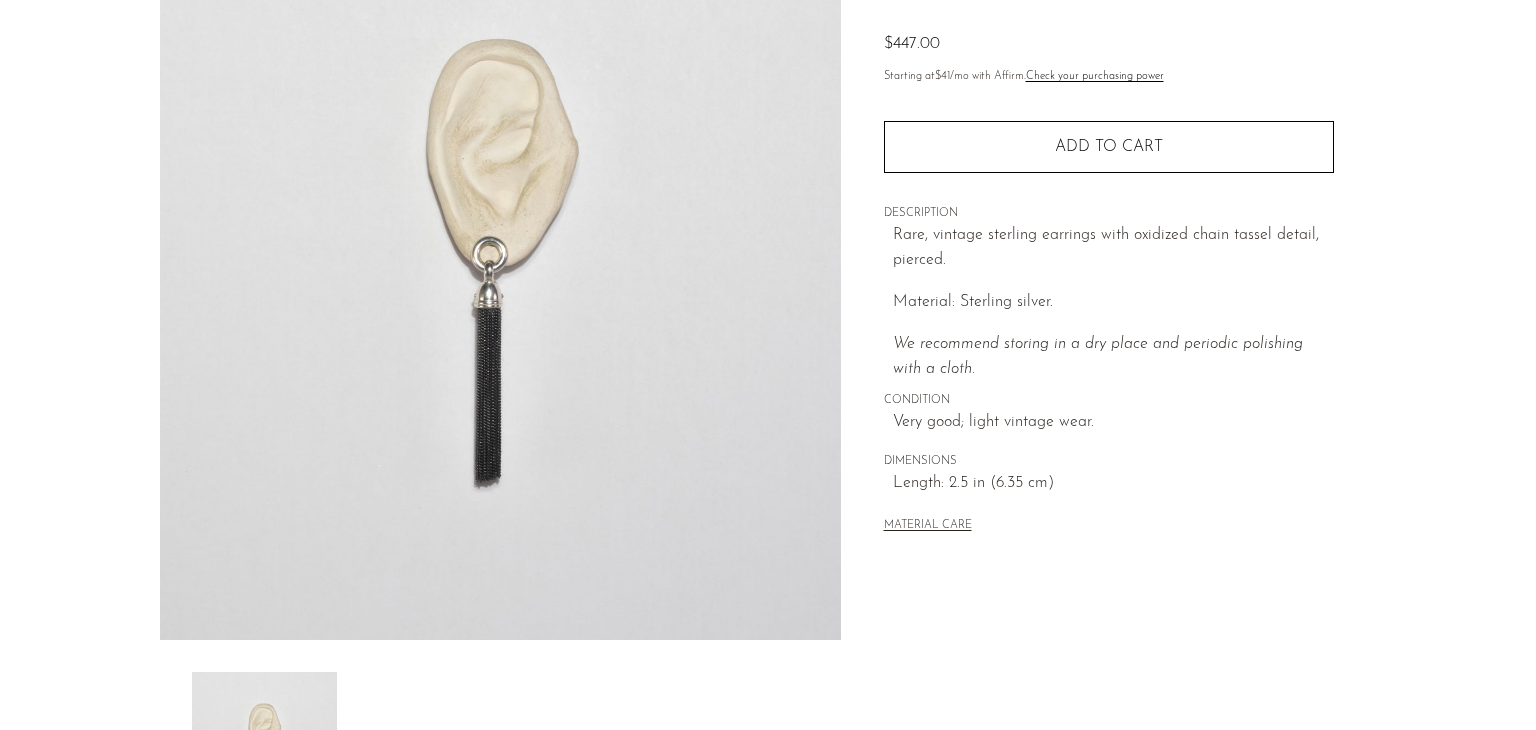 scroll, scrollTop: 200, scrollLeft: 0, axis: vertical 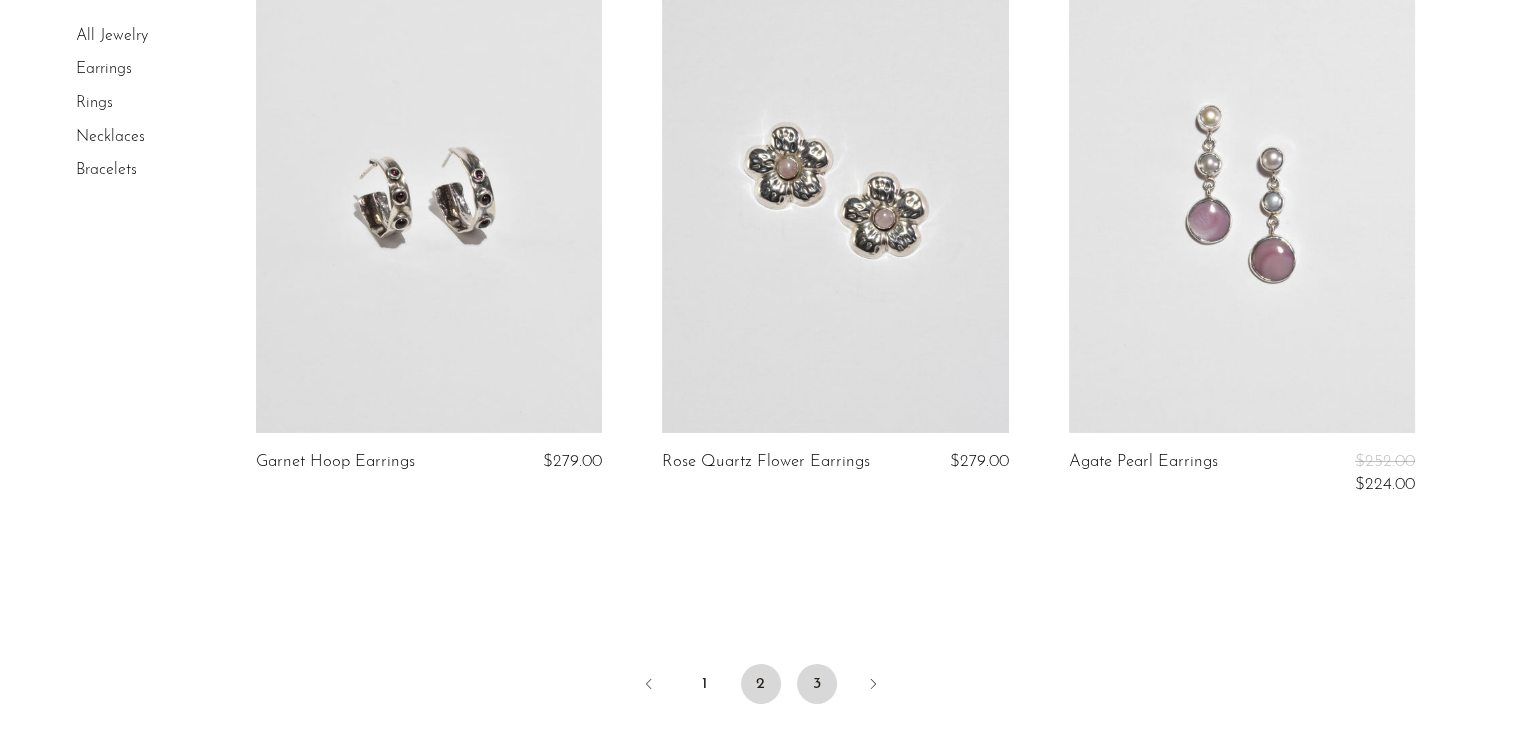 click on "3" at bounding box center (817, 684) 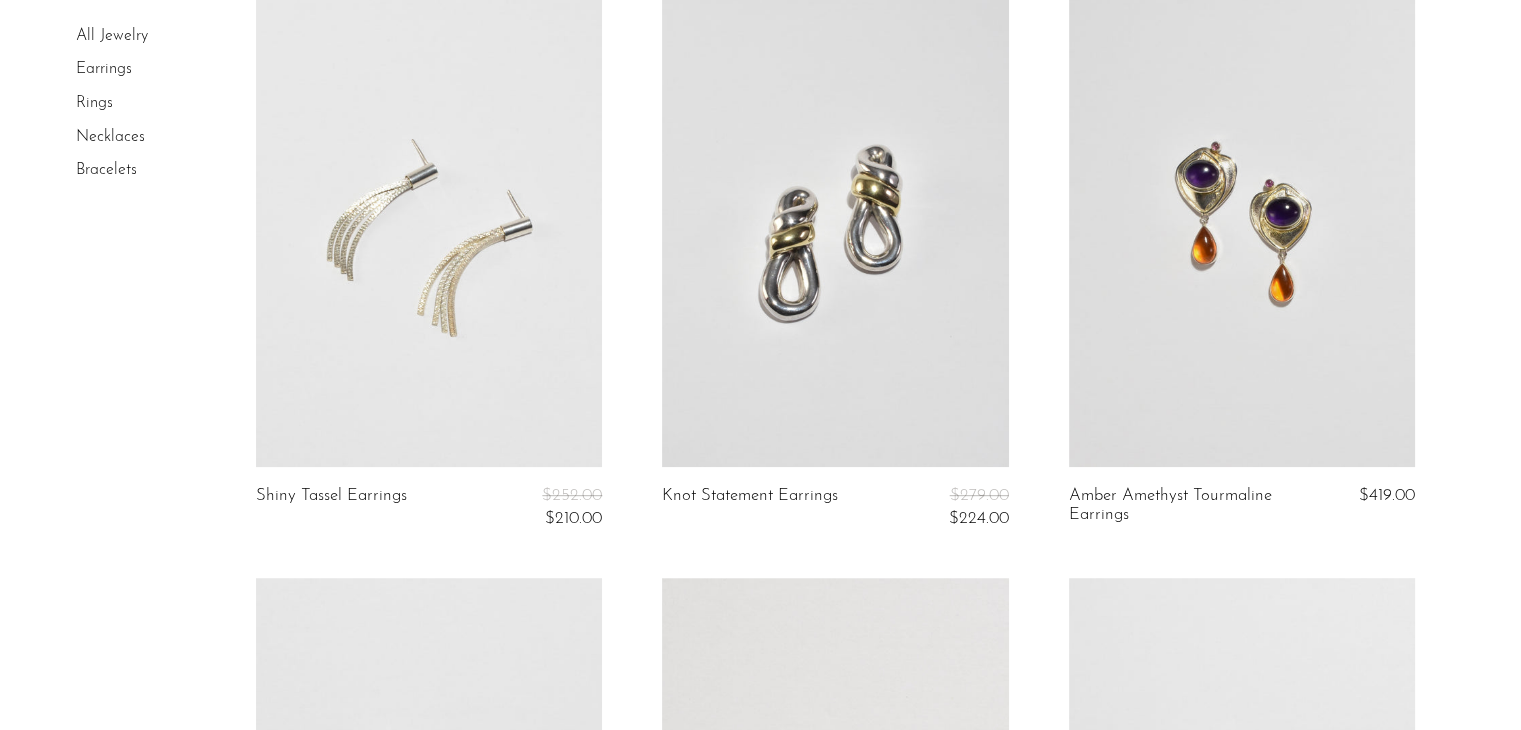 scroll, scrollTop: 798, scrollLeft: 0, axis: vertical 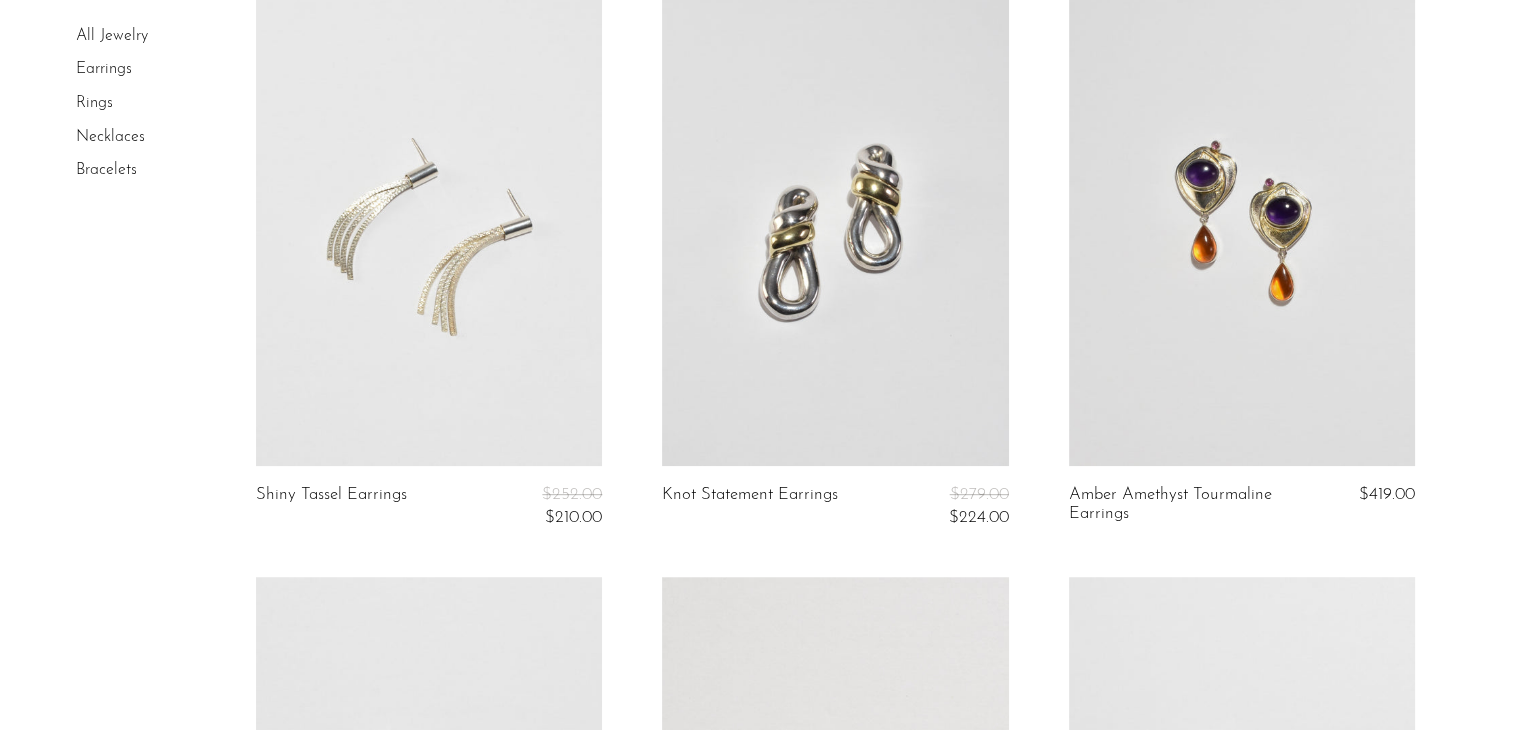 click at bounding box center (429, 223) 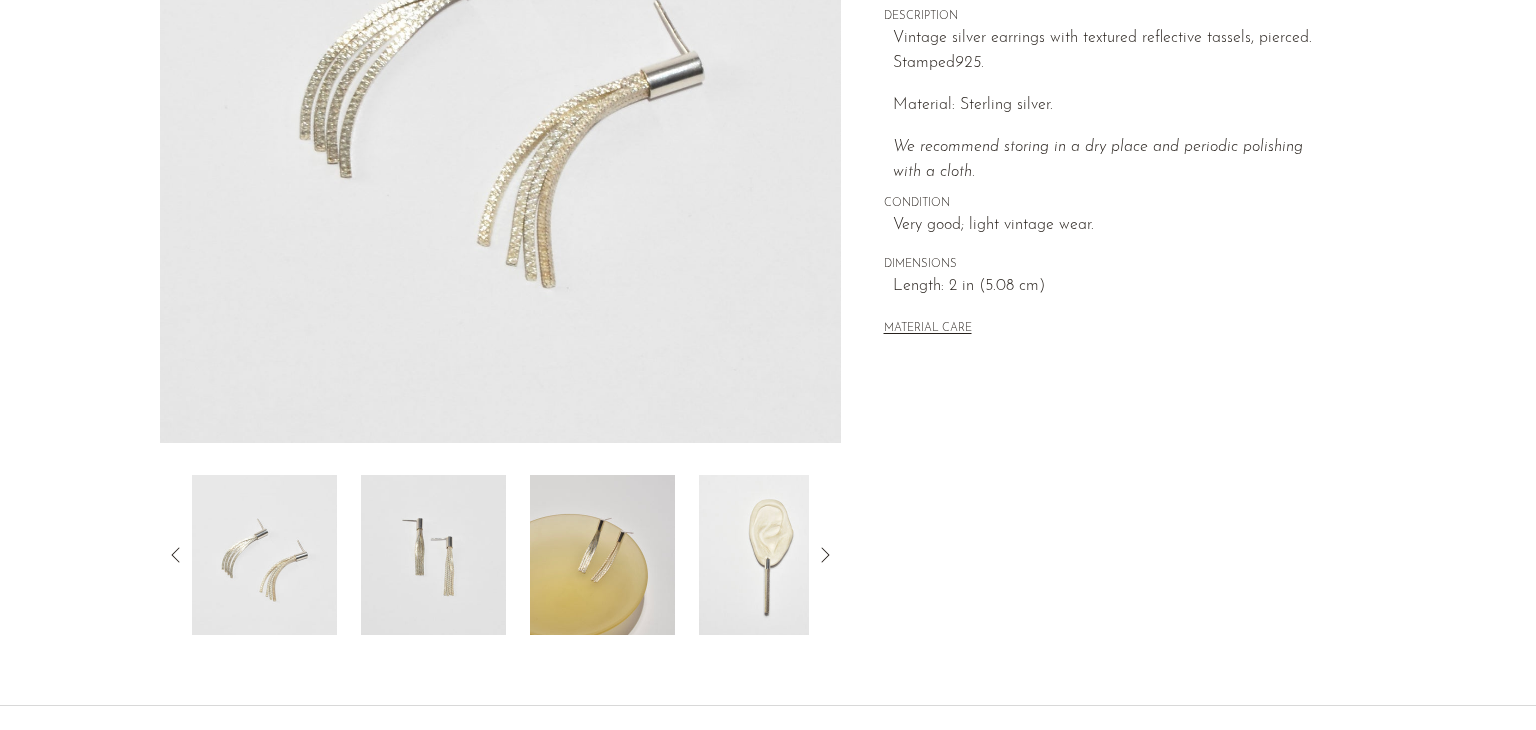 scroll, scrollTop: 400, scrollLeft: 0, axis: vertical 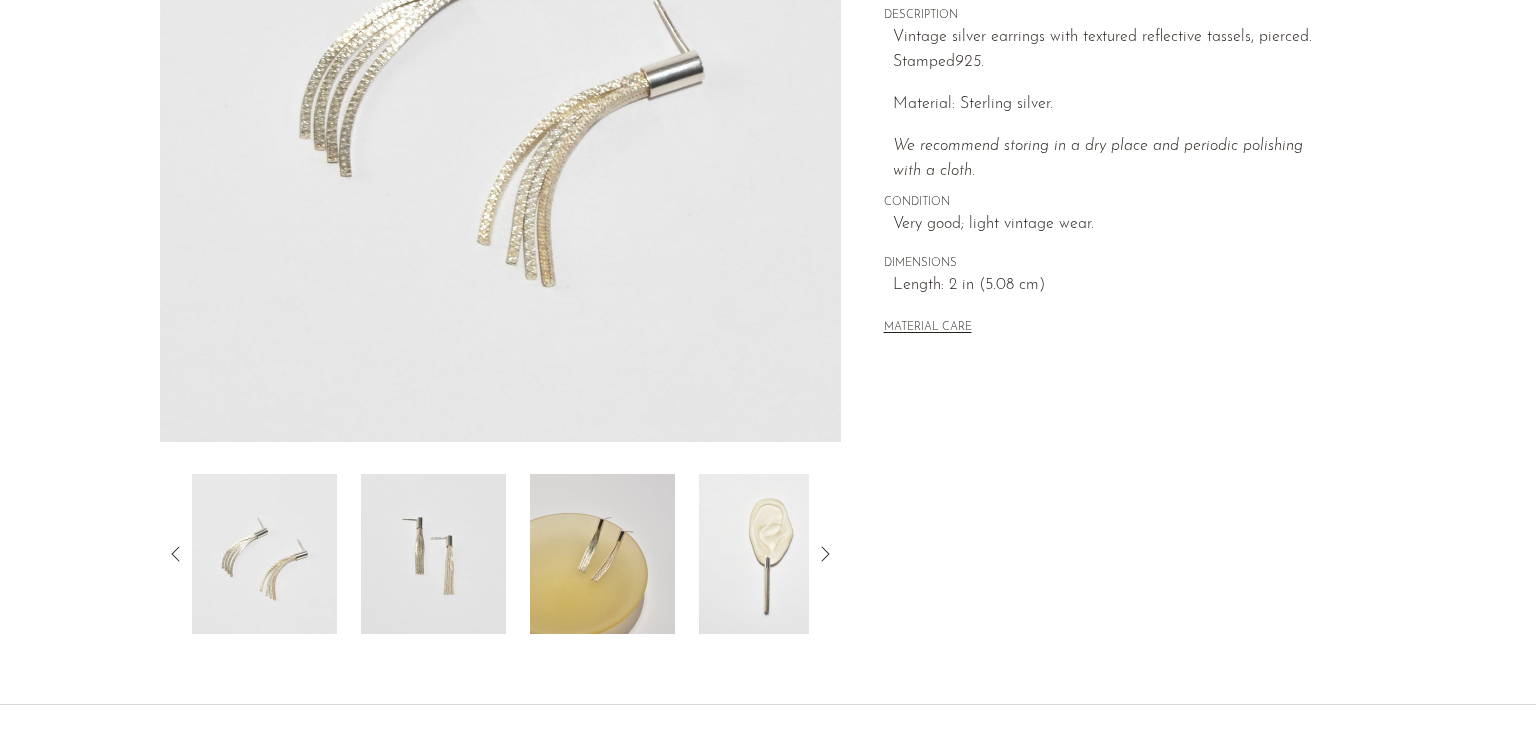 click at bounding box center (771, 554) 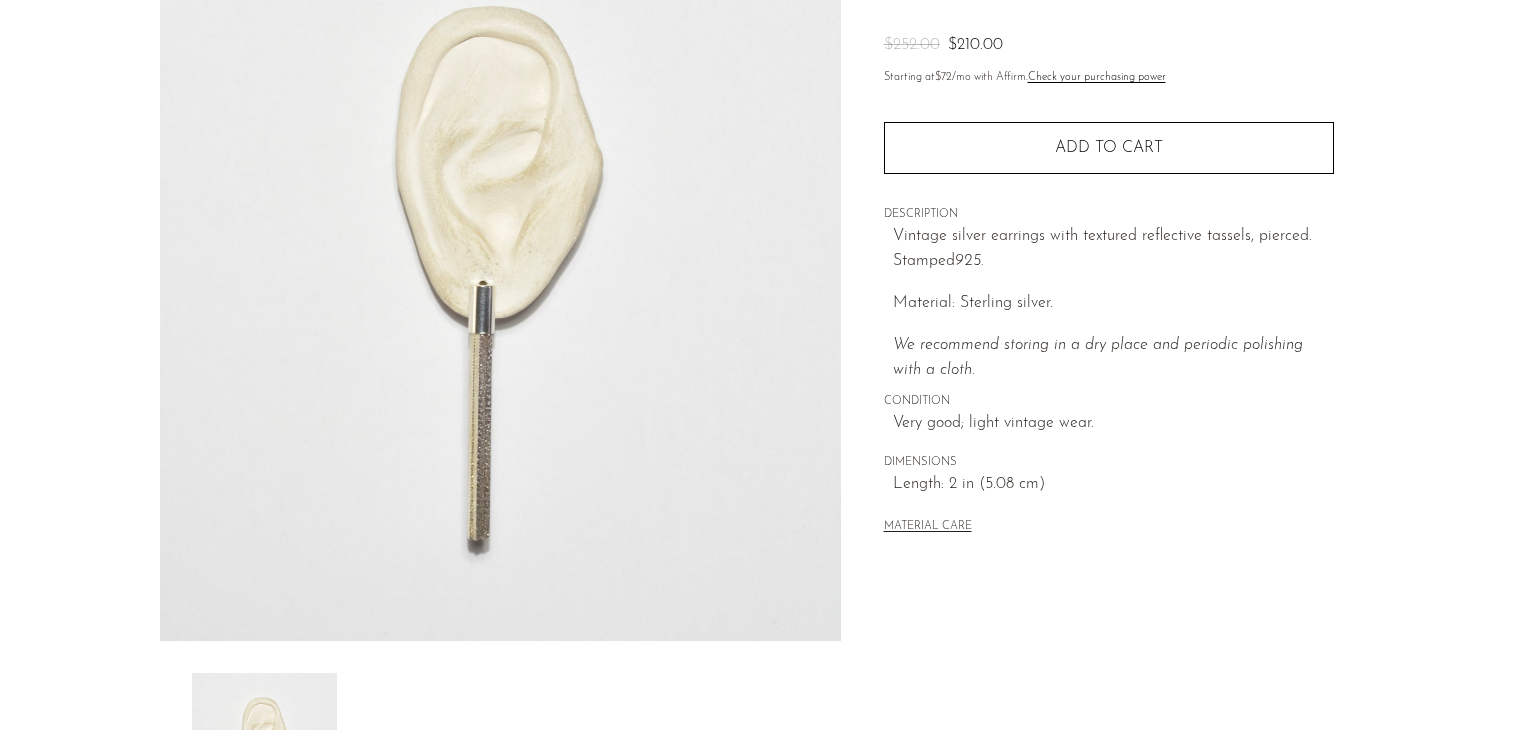 scroll, scrollTop: 200, scrollLeft: 0, axis: vertical 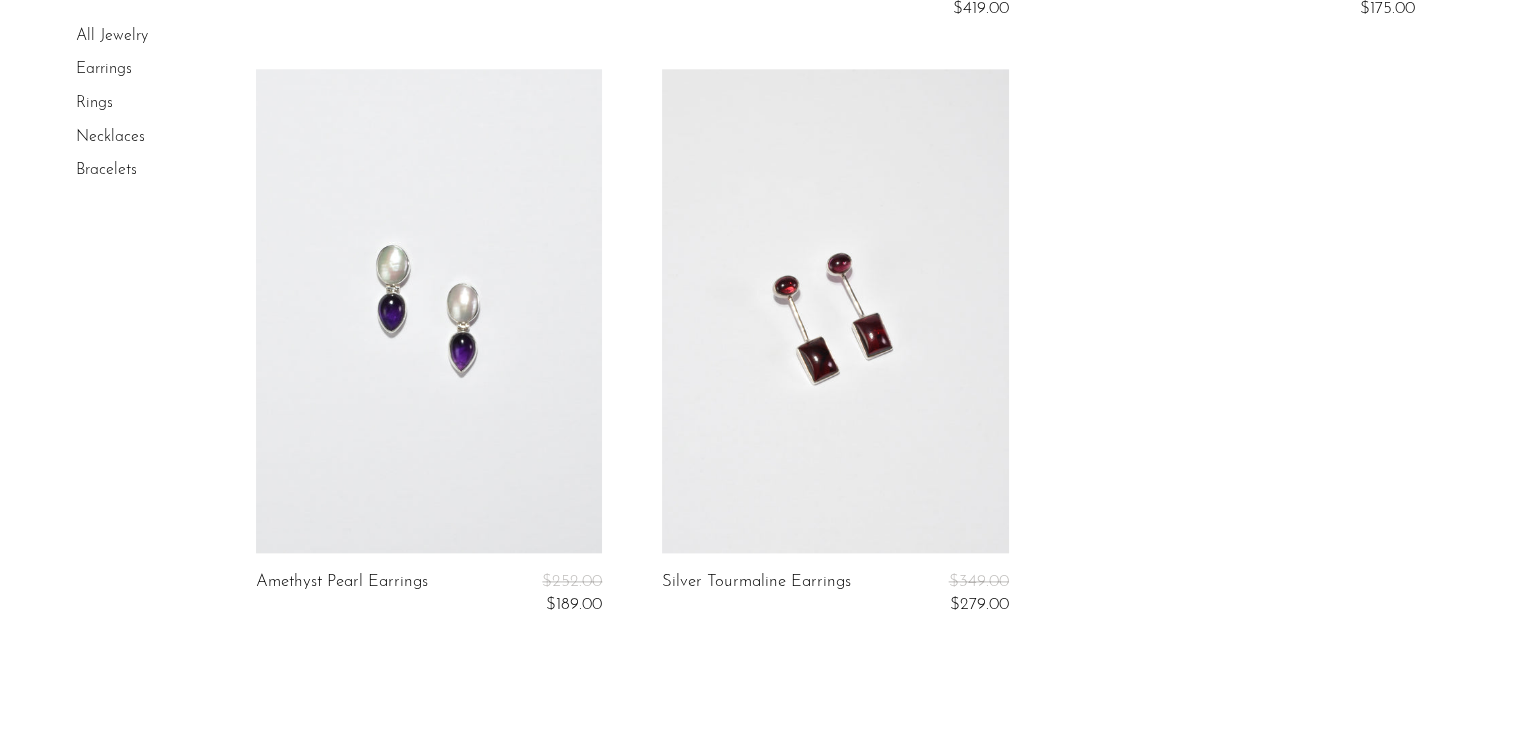 click at bounding box center (835, 311) 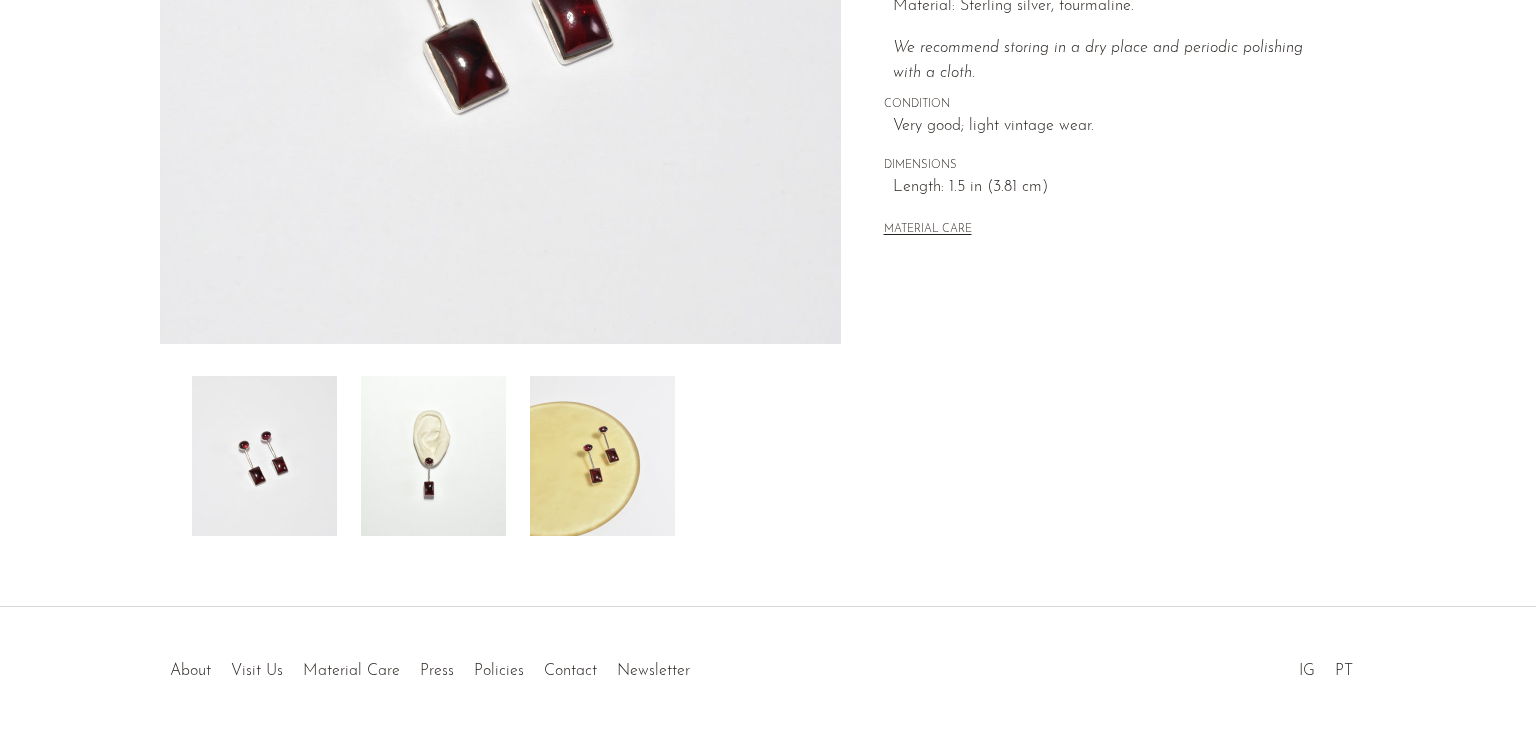 scroll, scrollTop: 499, scrollLeft: 0, axis: vertical 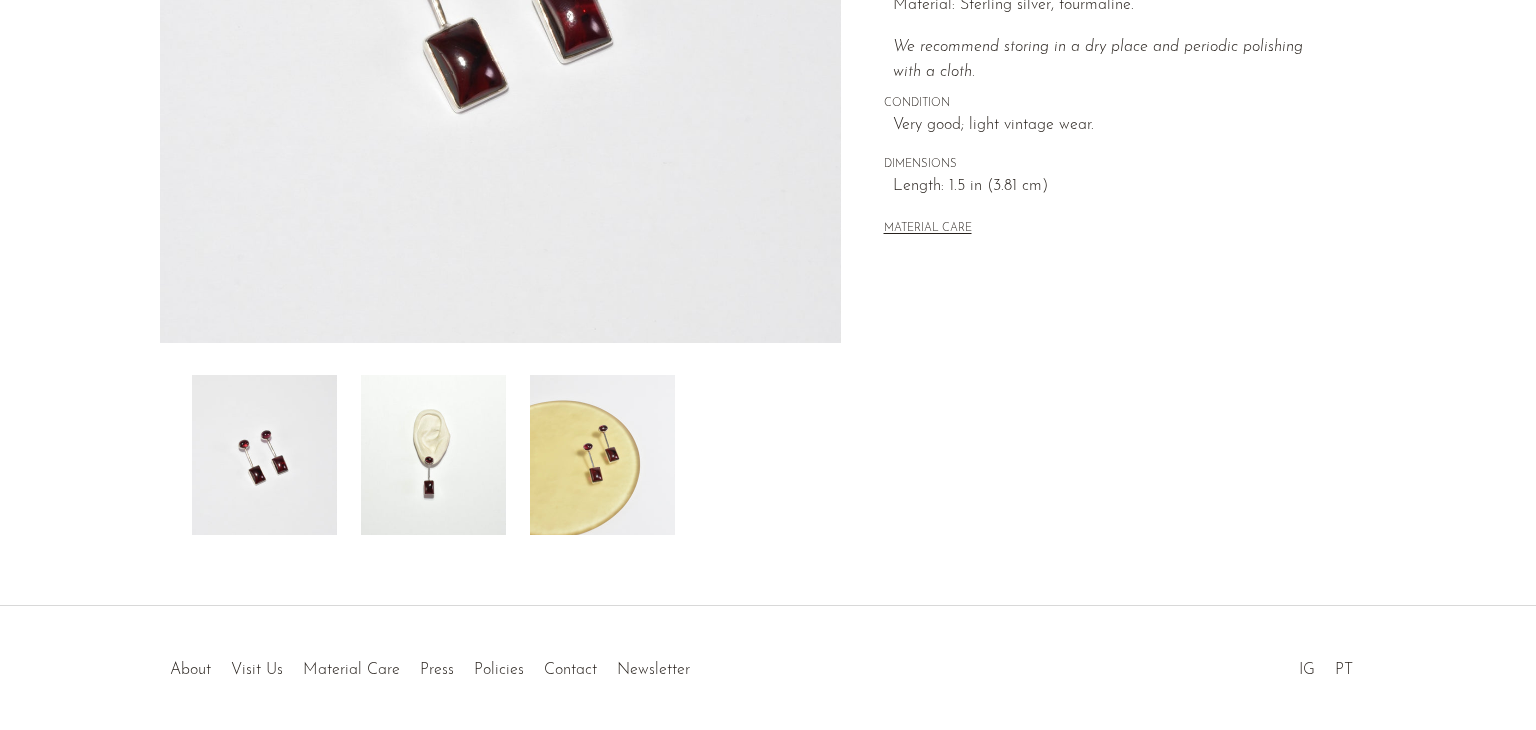 click at bounding box center [433, 455] 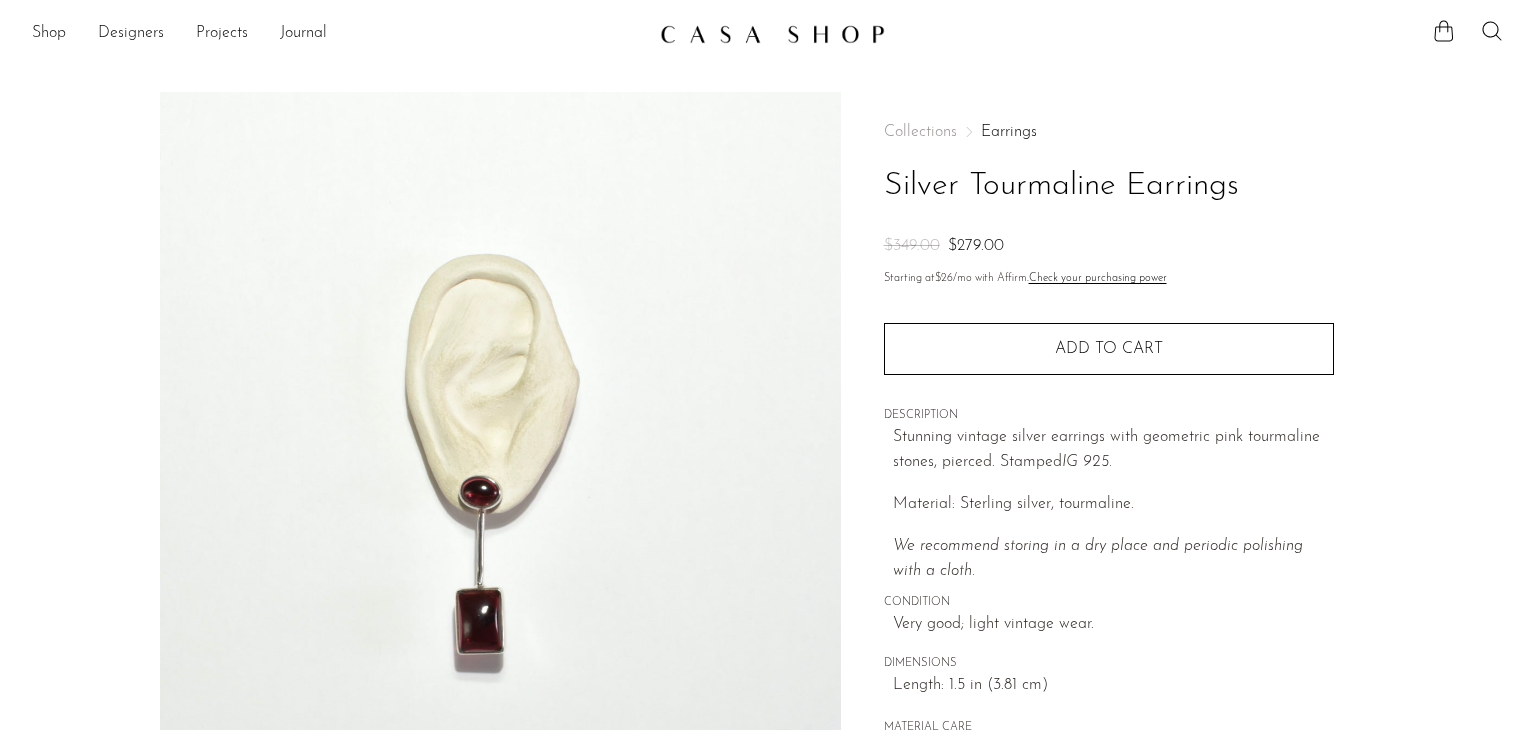 scroll, scrollTop: 0, scrollLeft: 0, axis: both 